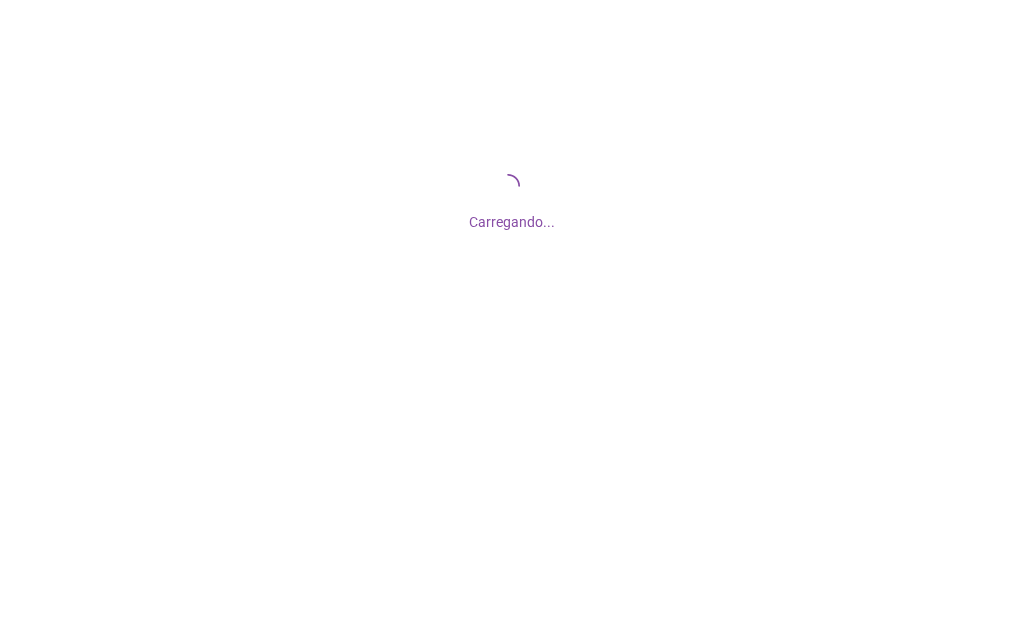 scroll, scrollTop: 0, scrollLeft: 0, axis: both 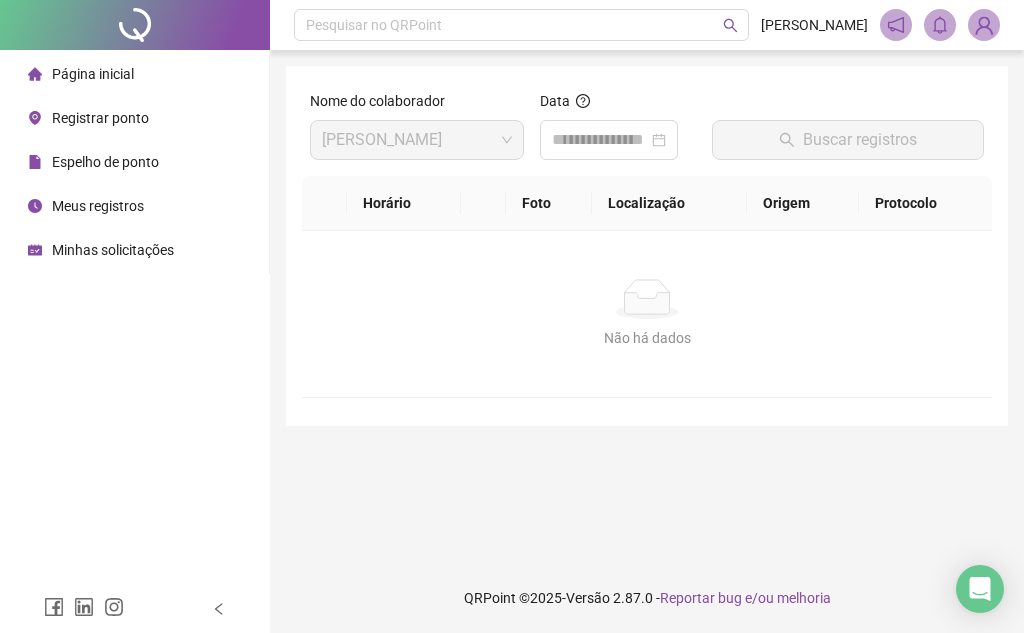 click on "Data" at bounding box center (618, 105) 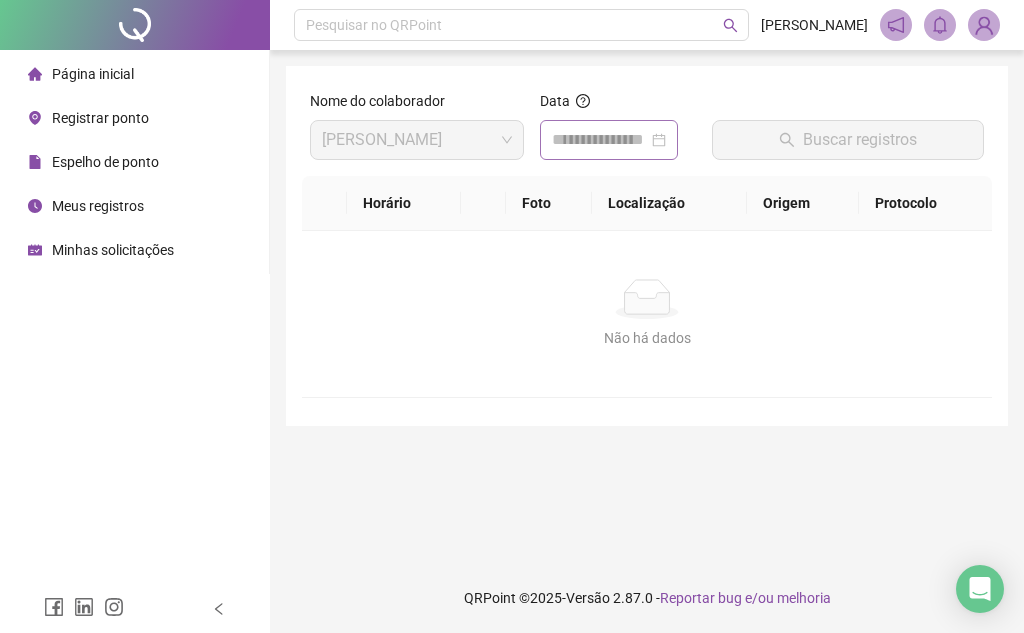 click at bounding box center (609, 140) 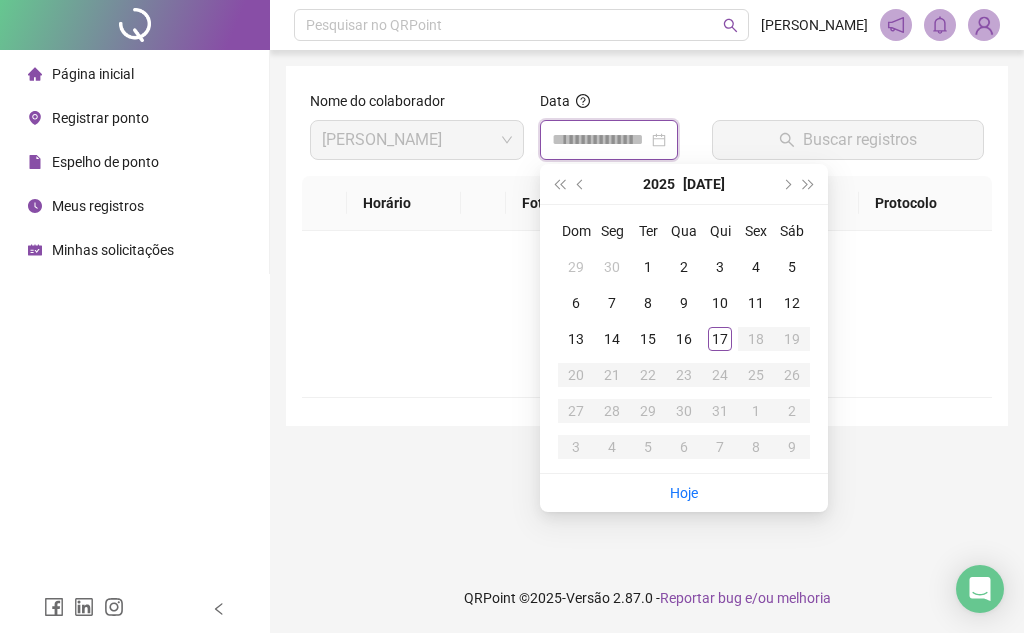 click at bounding box center [609, 140] 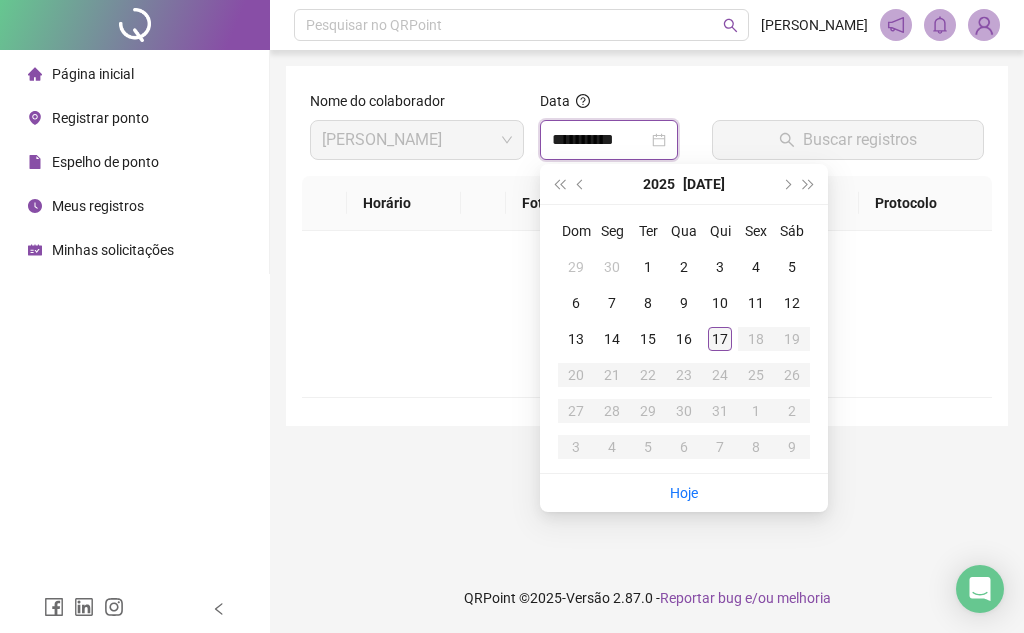 type on "**********" 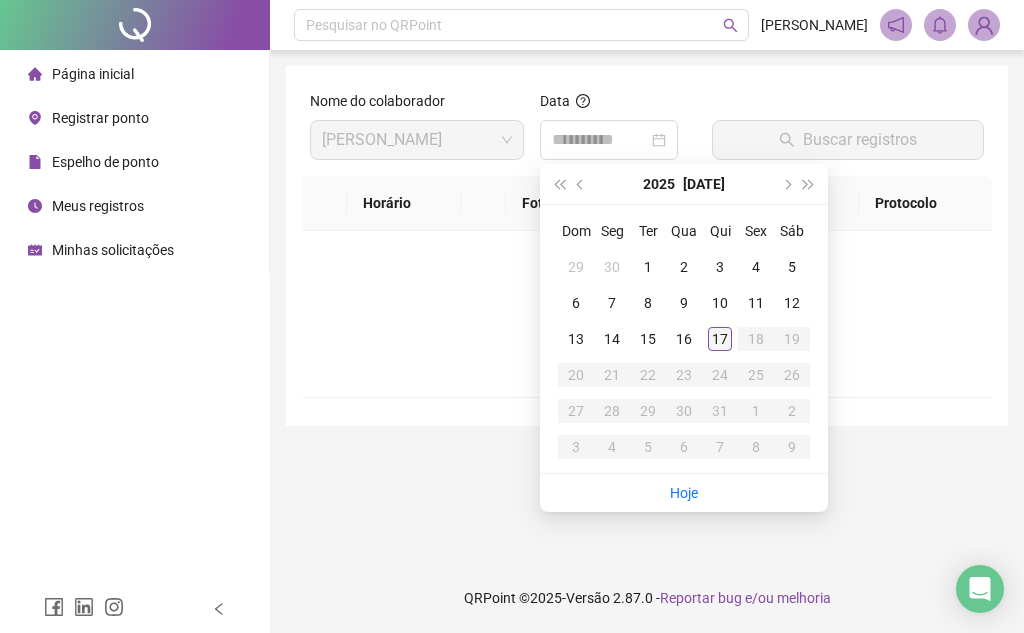 click on "17" at bounding box center [720, 339] 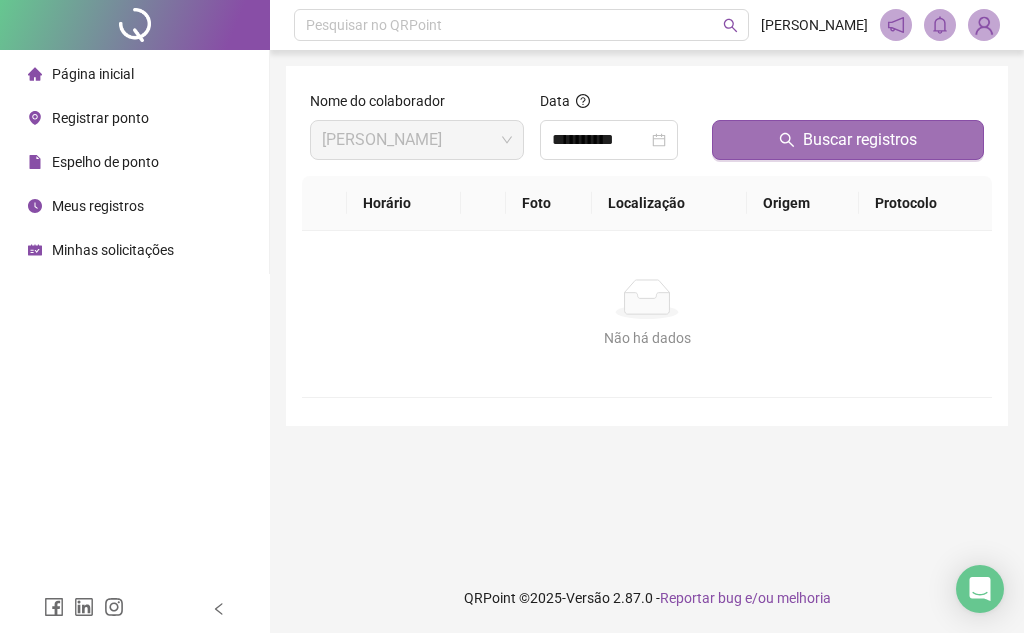 click on "Buscar registros" at bounding box center [860, 140] 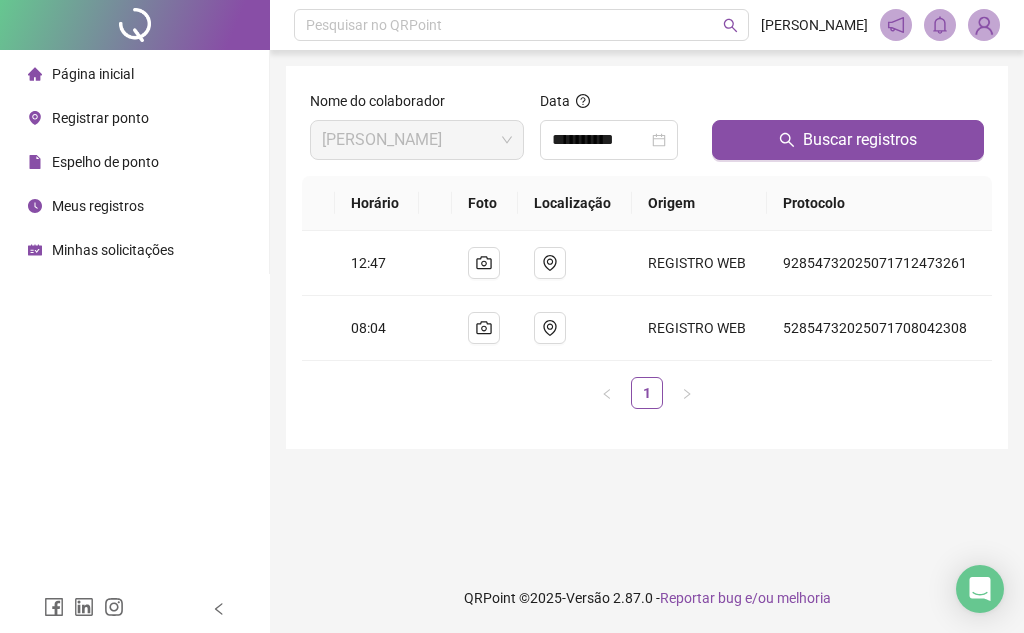 click on "Registrar ponto" at bounding box center (100, 118) 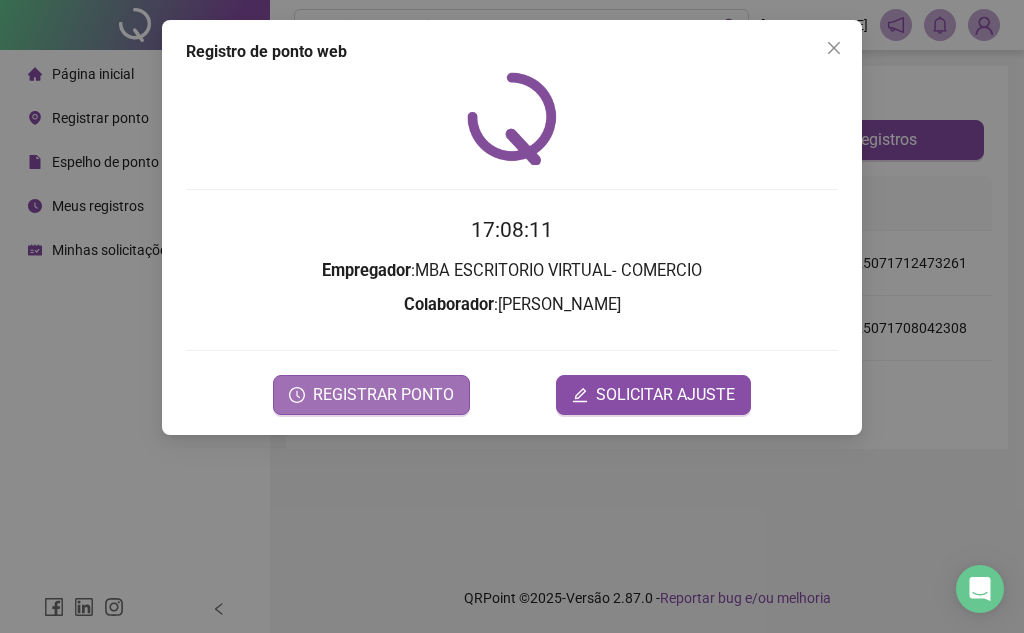 click on "REGISTRAR PONTO" at bounding box center [383, 395] 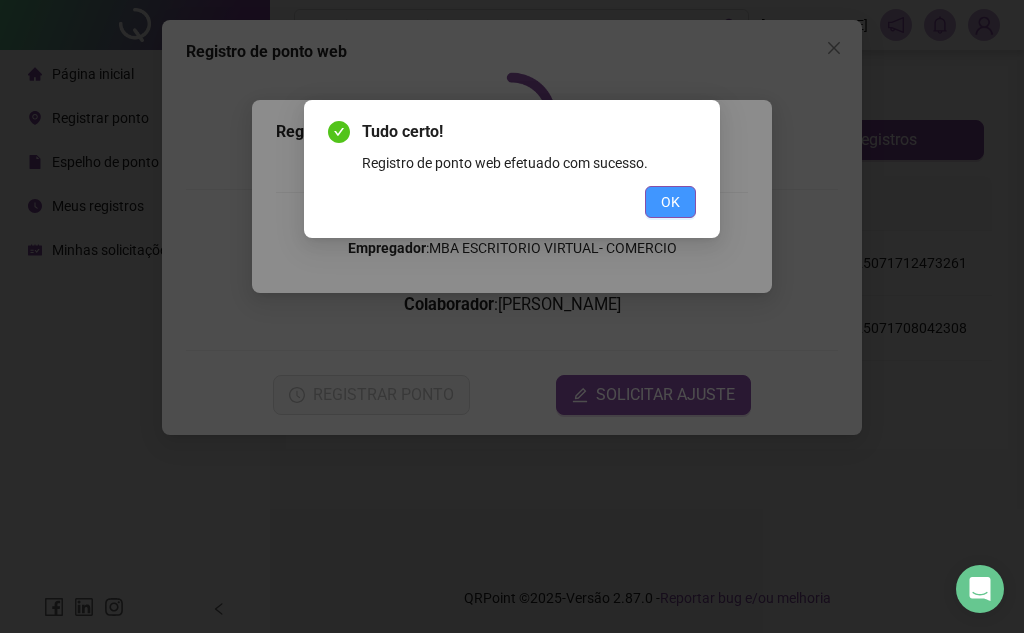 click on "OK" at bounding box center (670, 202) 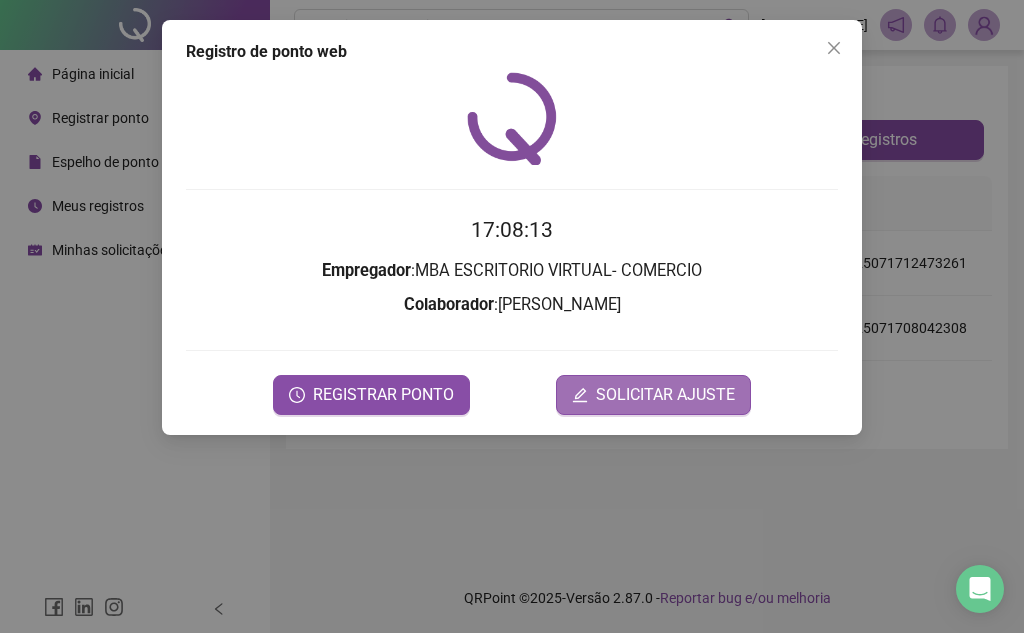 click on "SOLICITAR AJUSTE" at bounding box center [665, 395] 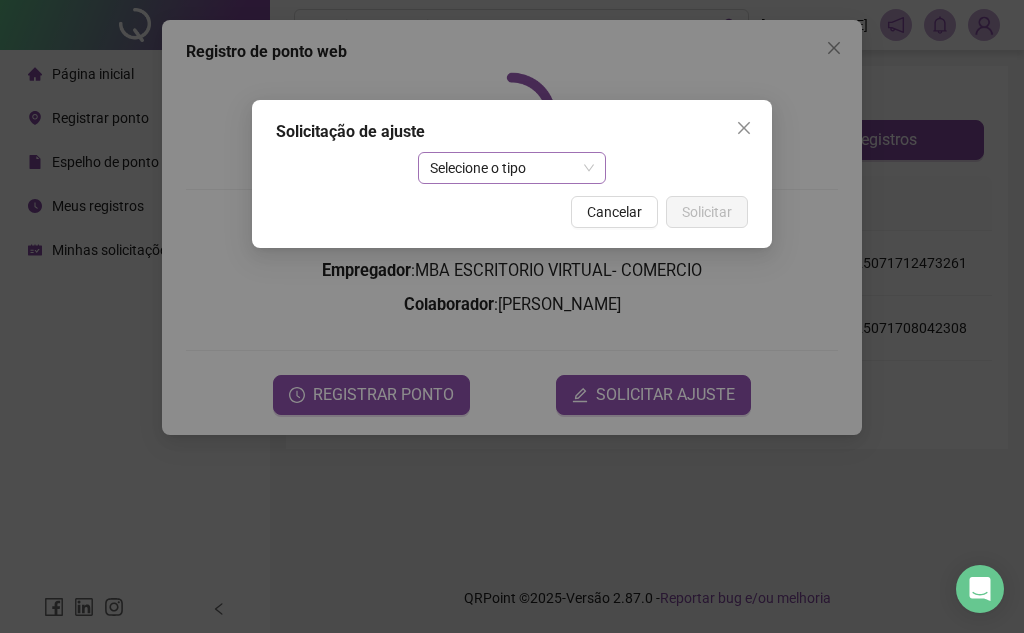 click on "Selecione o tipo" at bounding box center (512, 168) 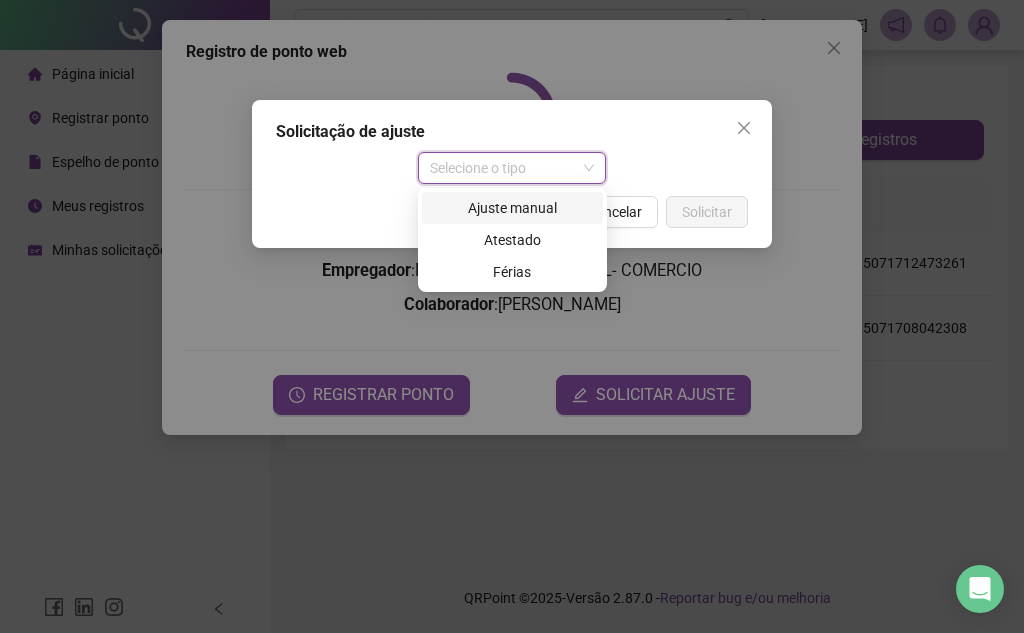 click on "Ajuste manual" at bounding box center [512, 208] 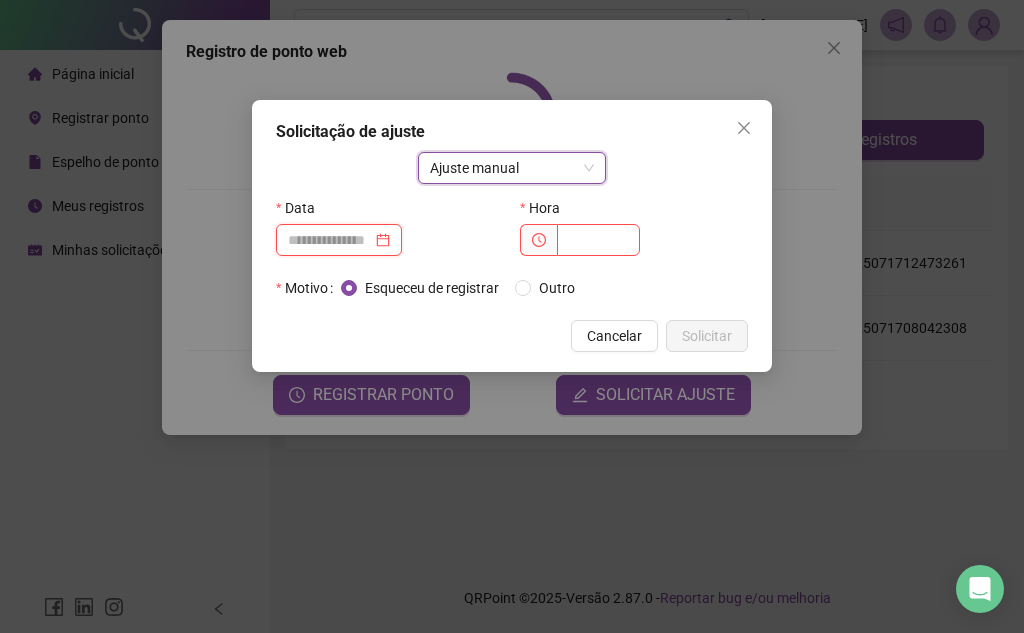 click at bounding box center [330, 240] 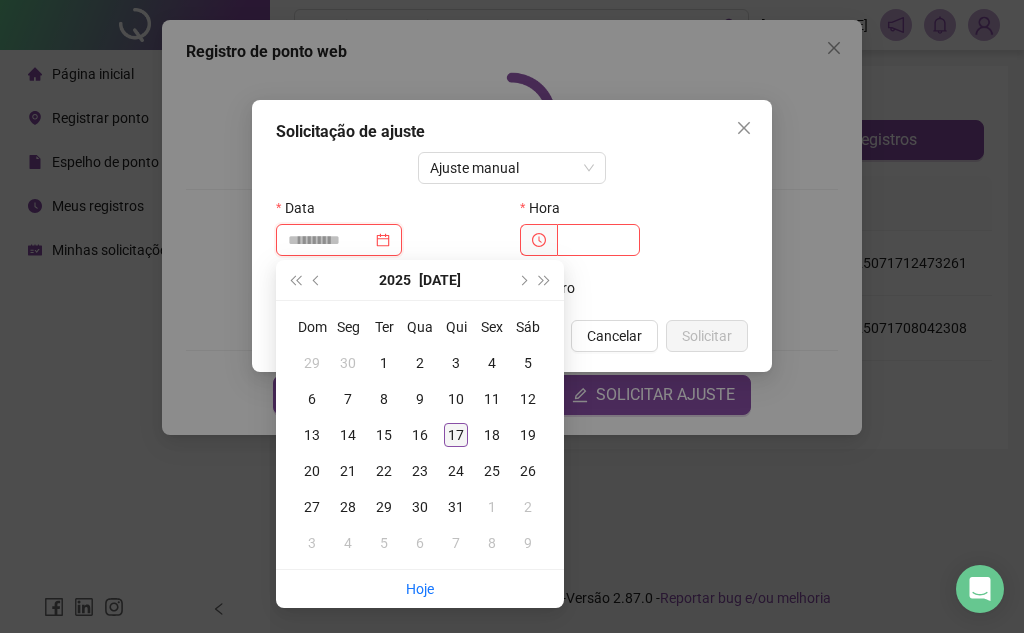 type on "**********" 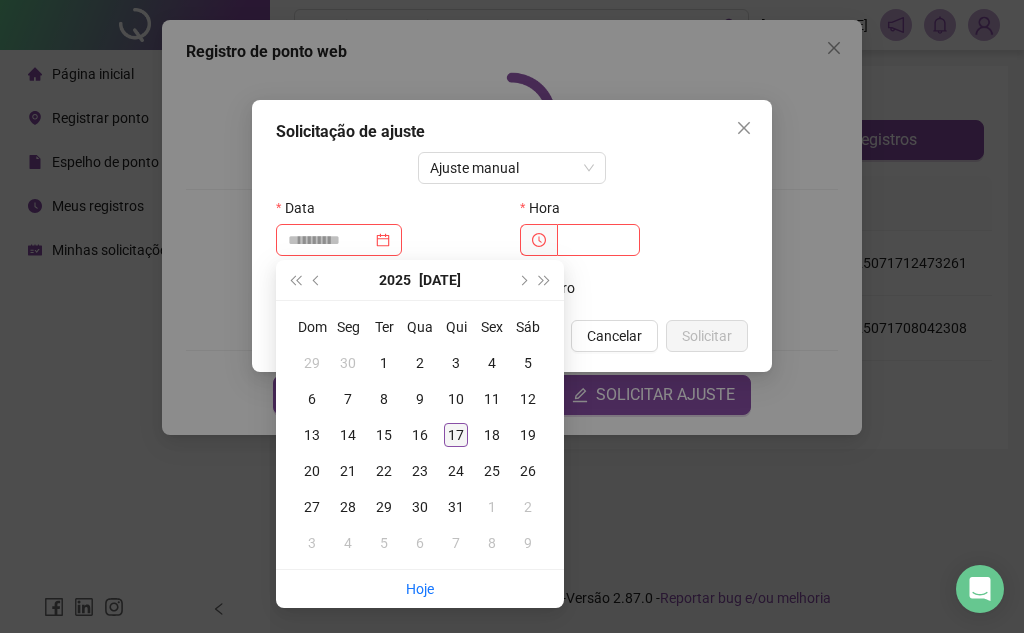 click on "17" at bounding box center [456, 435] 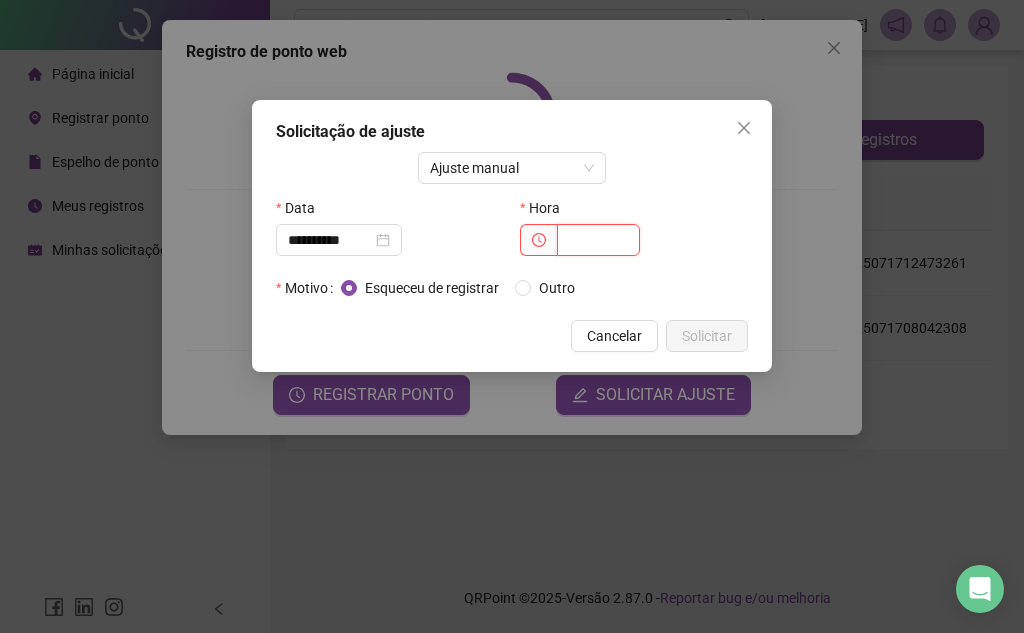 click at bounding box center [598, 240] 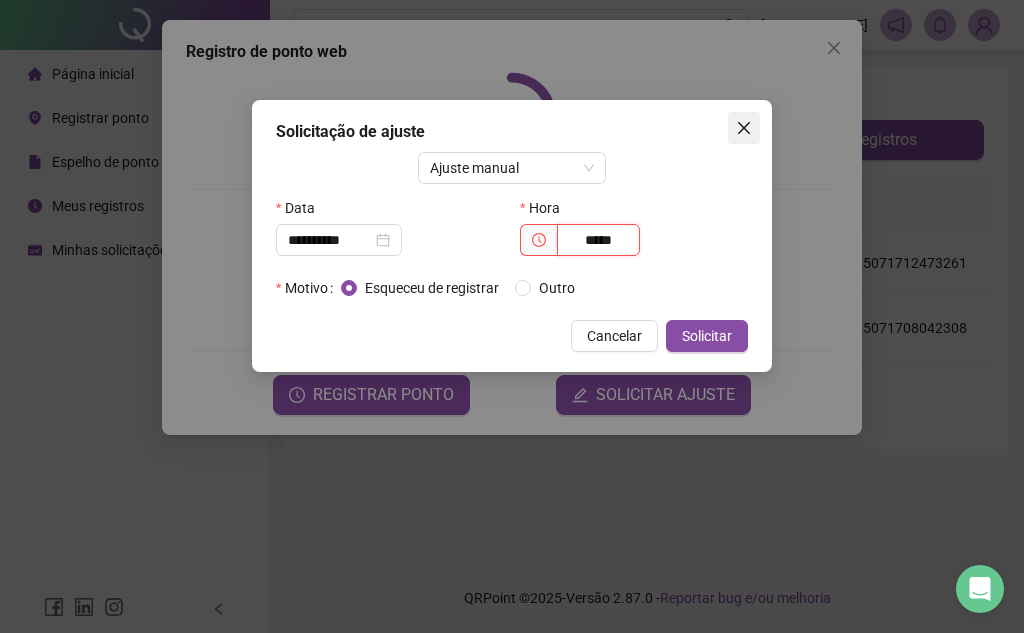 type on "*****" 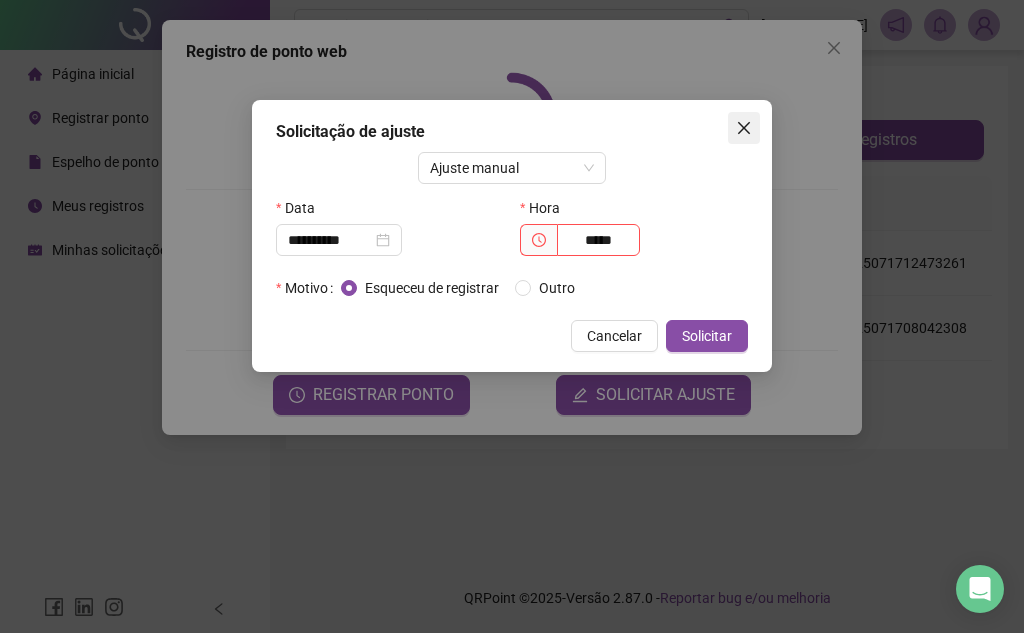 click 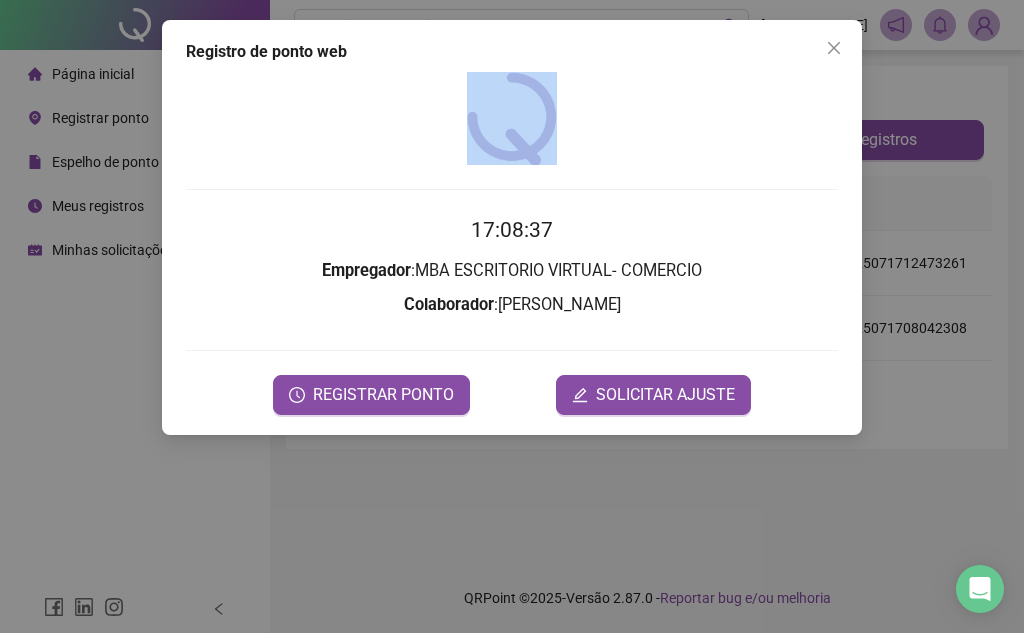drag, startPoint x: 788, startPoint y: 37, endPoint x: 694, endPoint y: 218, distance: 203.95343 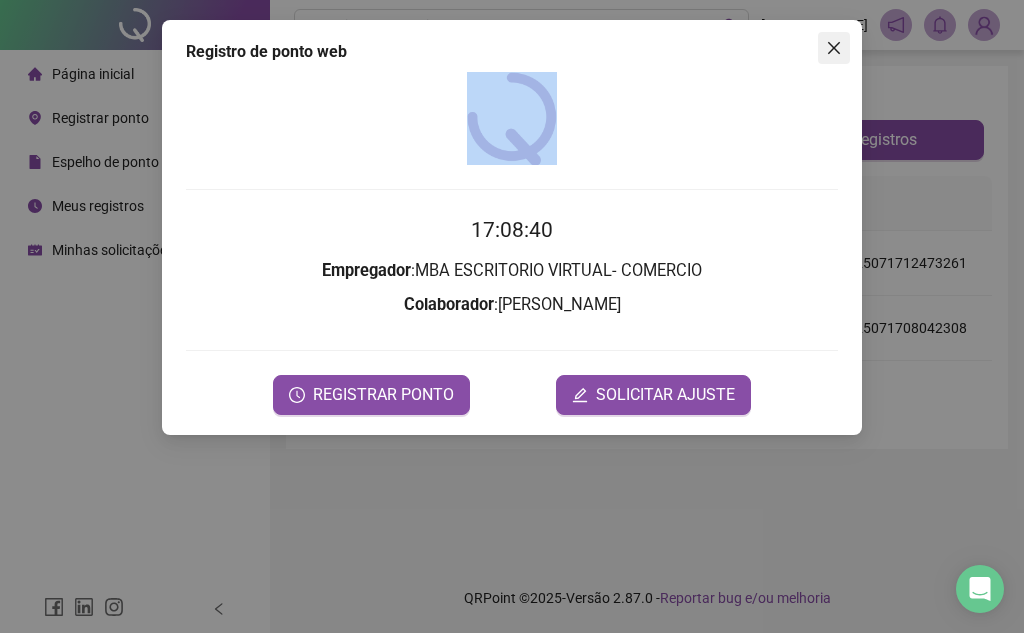 click 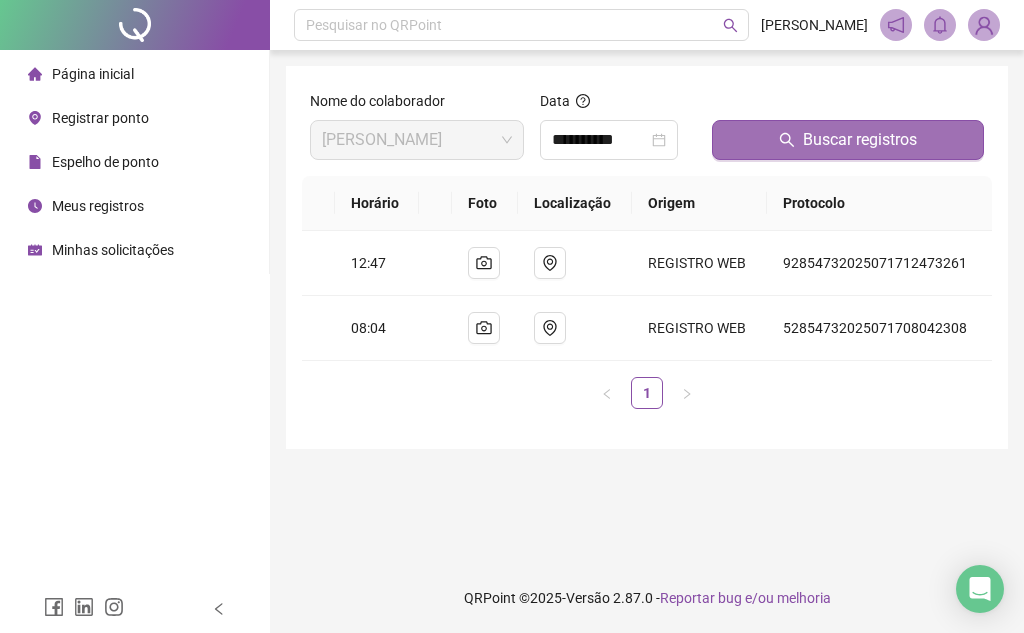 click on "Buscar registros" at bounding box center [848, 140] 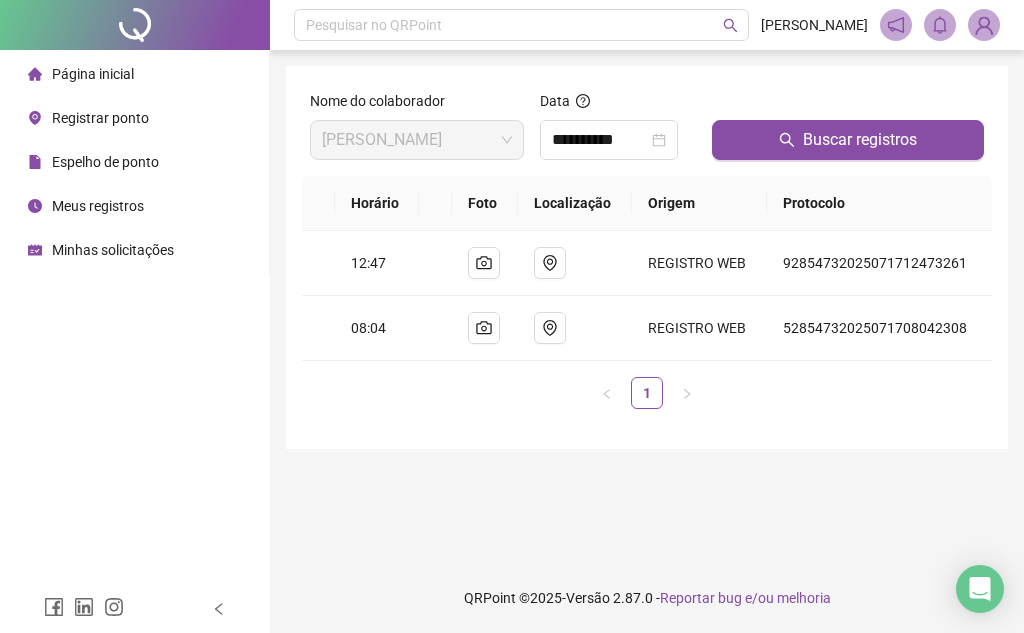 click on "Registrar ponto" at bounding box center (100, 118) 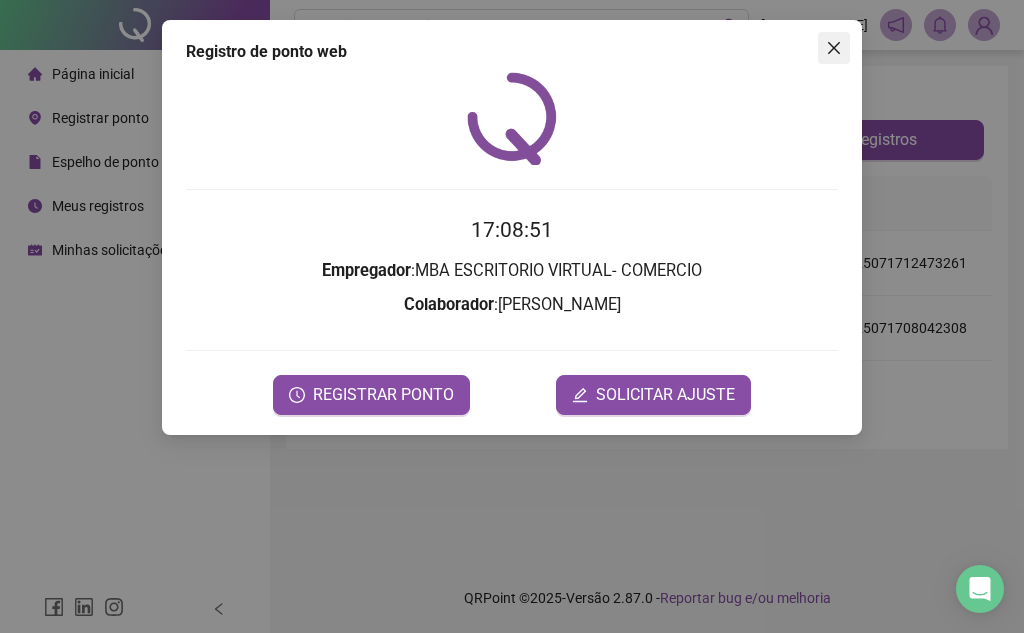 click at bounding box center [834, 48] 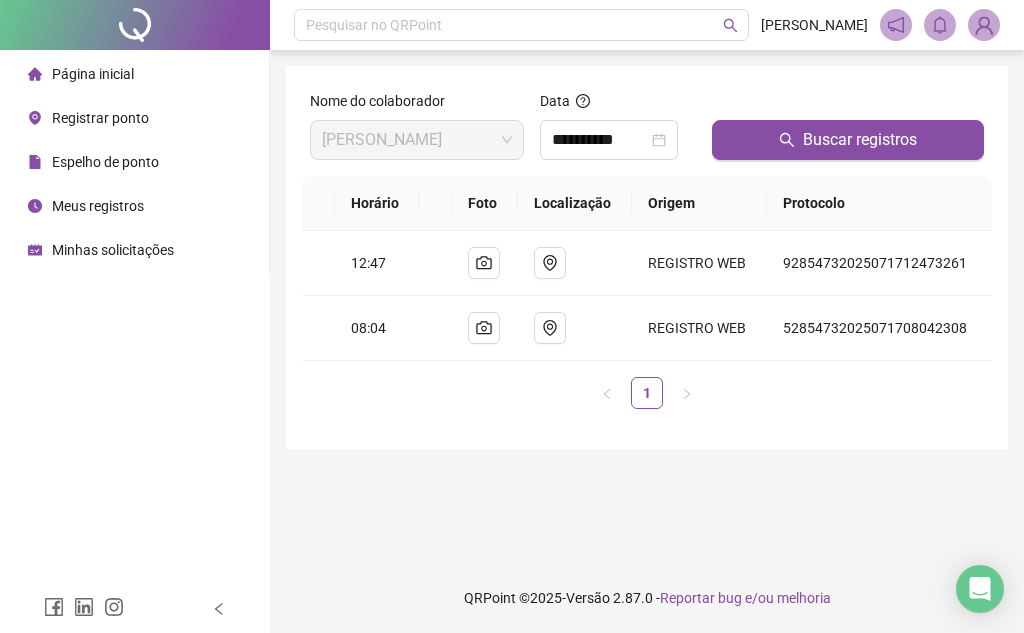 click on "Registrar ponto" at bounding box center (100, 118) 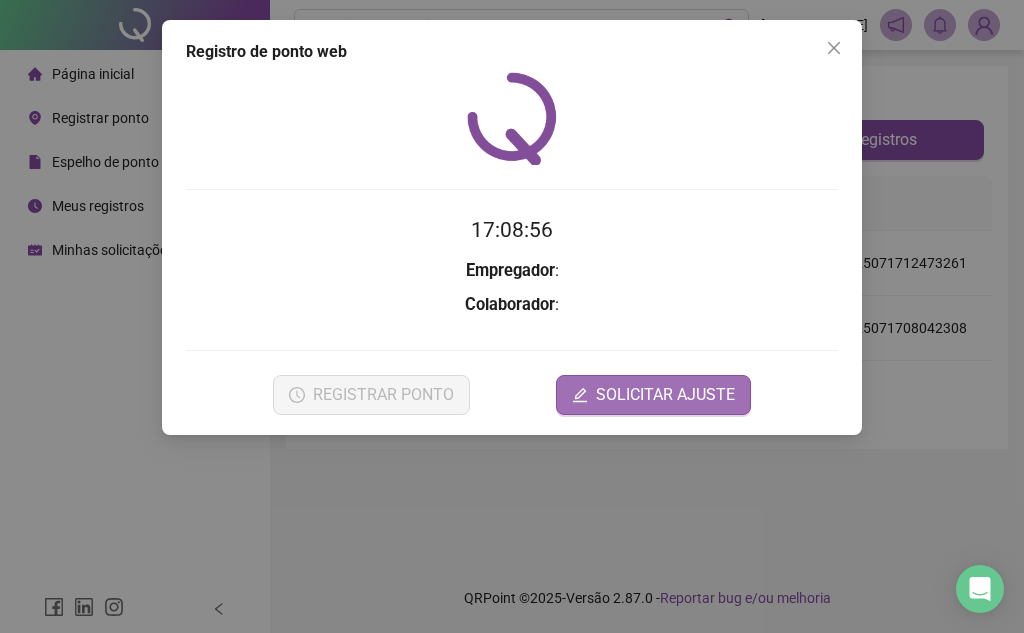 click on "SOLICITAR AJUSTE" at bounding box center [665, 395] 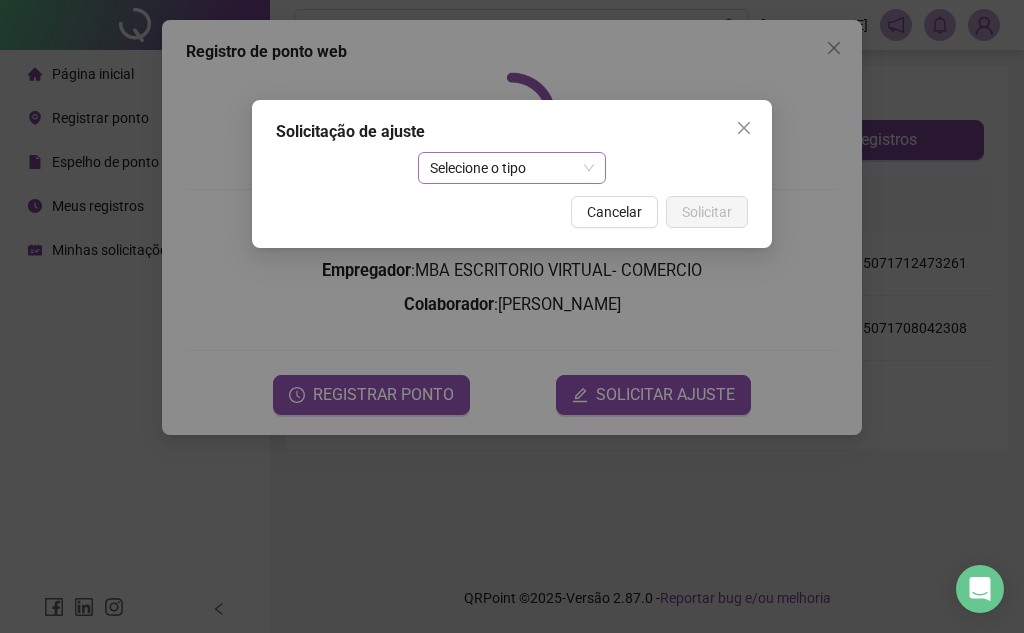 click on "Selecione o tipo" at bounding box center (512, 168) 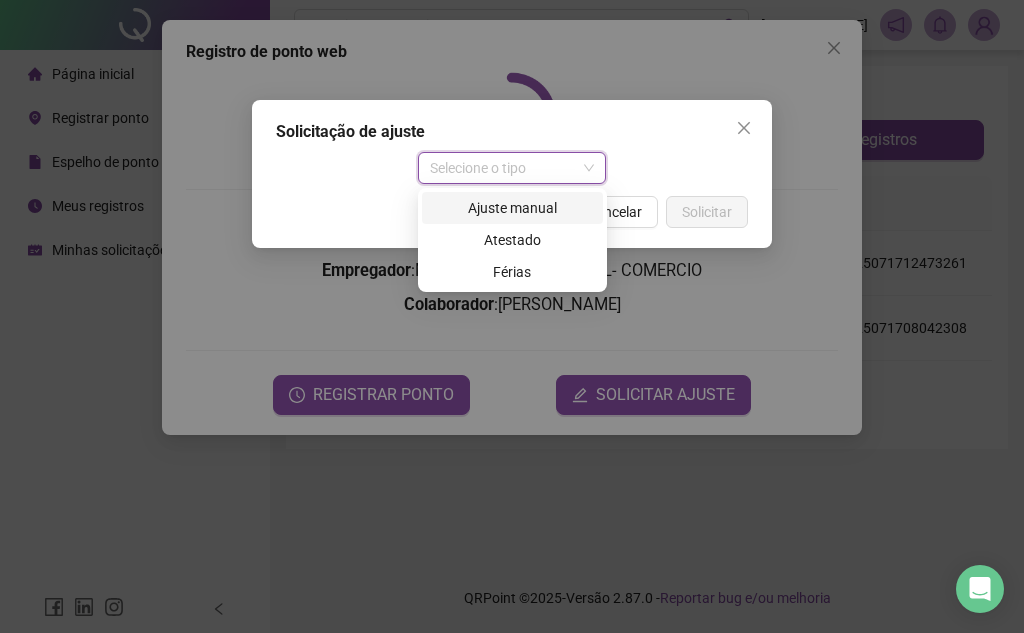 click on "Ajuste manual" at bounding box center [512, 208] 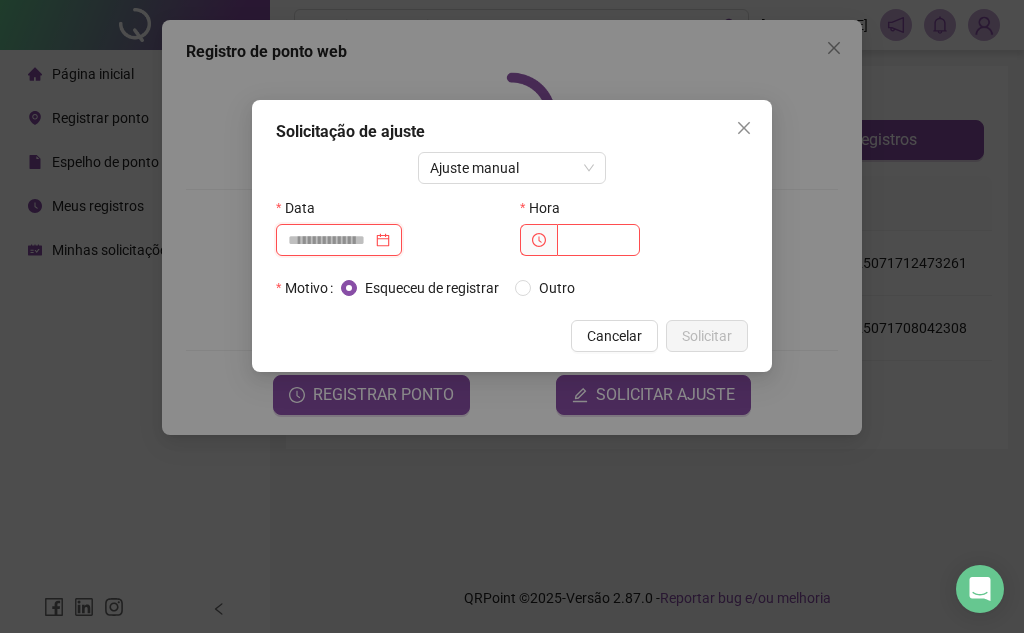 click at bounding box center (330, 240) 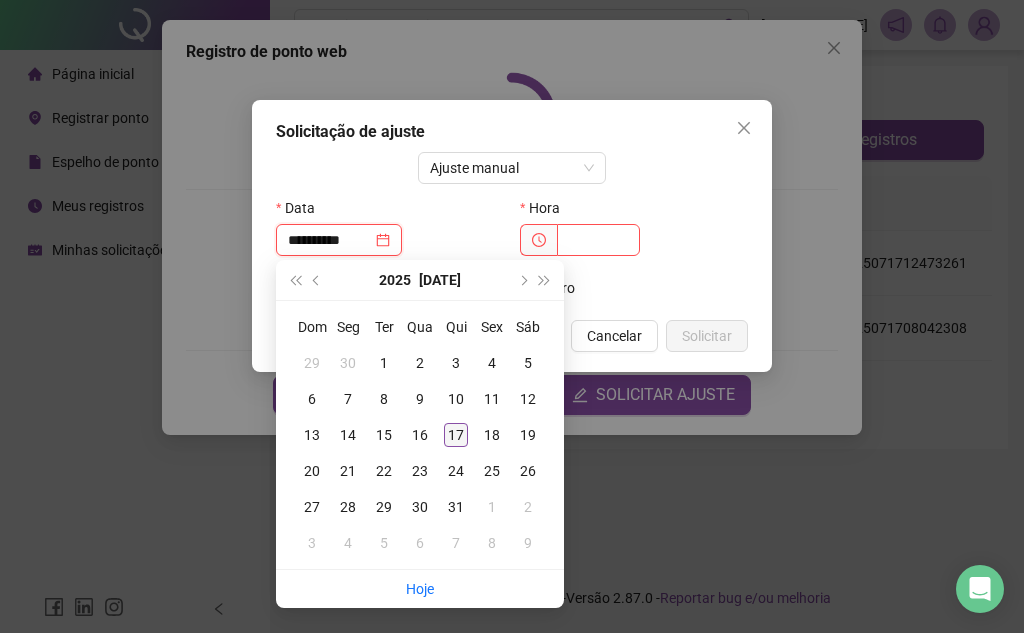 type on "**********" 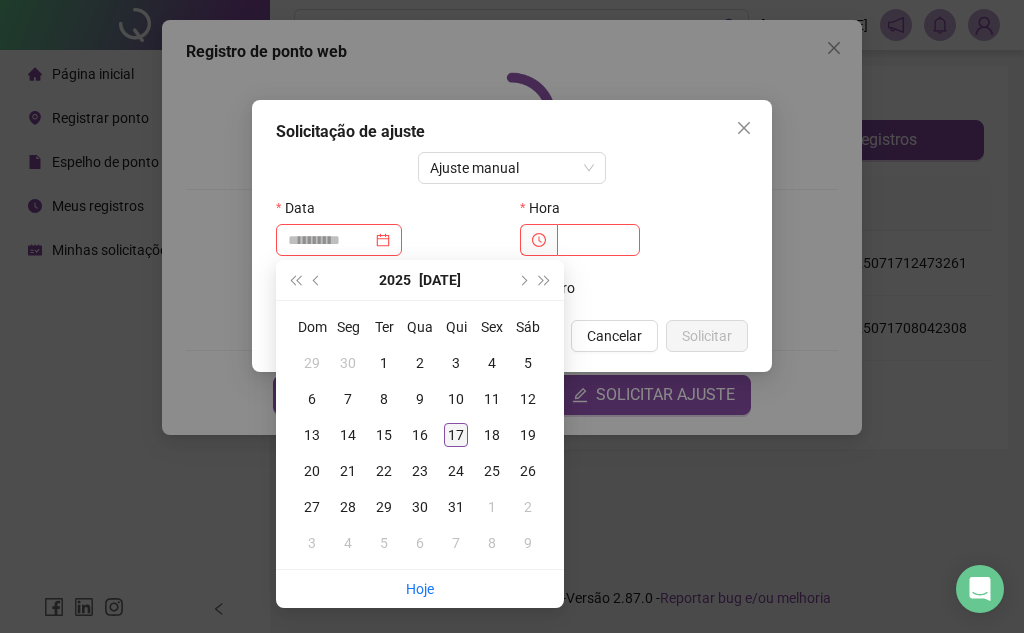 click on "17" at bounding box center (456, 435) 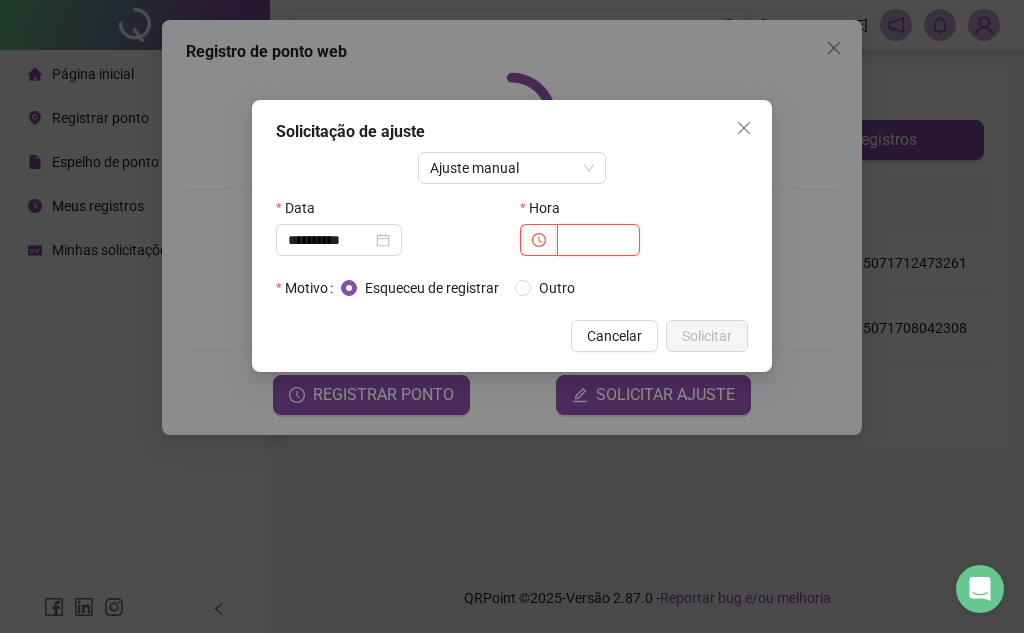 click at bounding box center [598, 240] 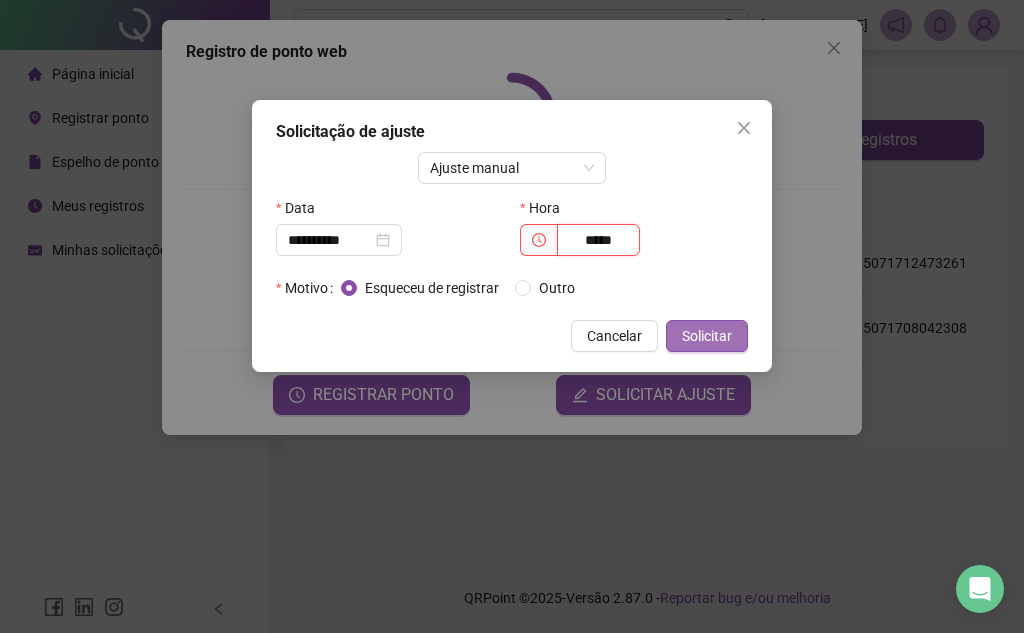type on "*****" 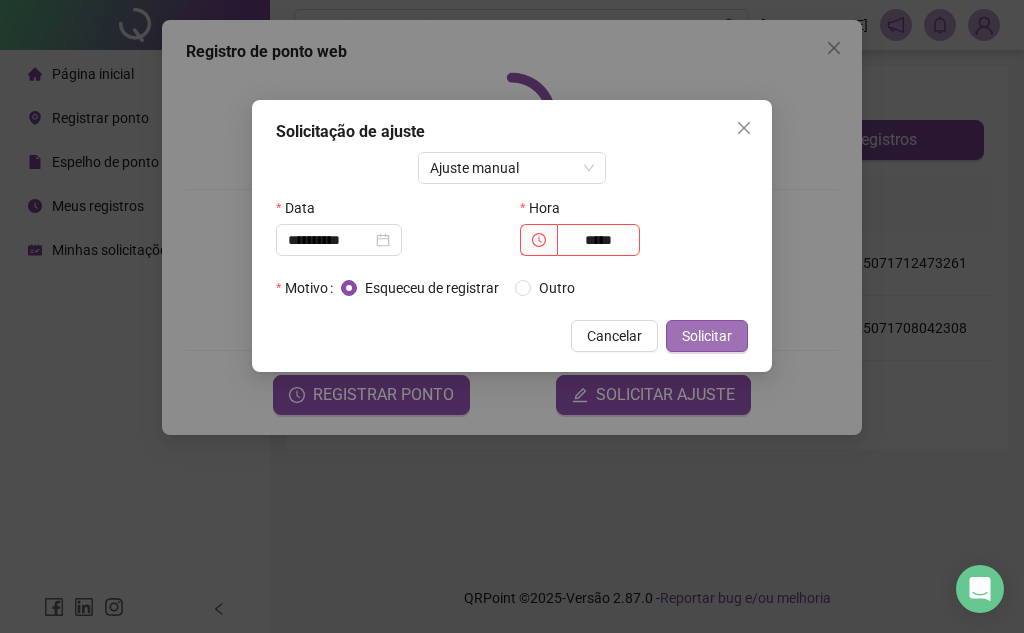 click on "Solicitar" at bounding box center (707, 336) 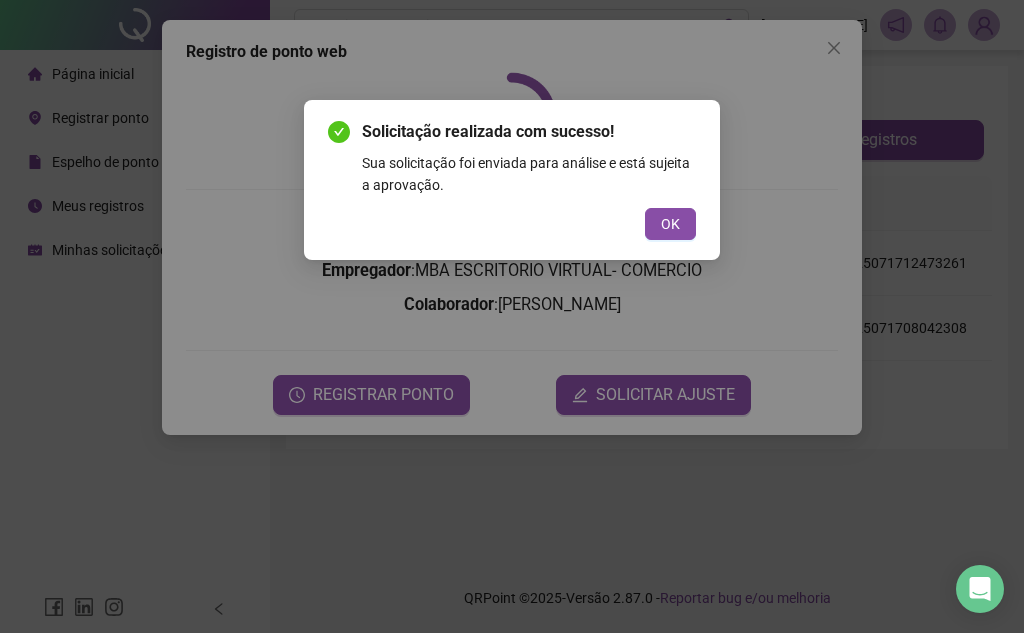 click on "Solicitação realizada com sucesso! Sua solicitação foi enviada para análise e está sujeita a aprovação. OK" at bounding box center (512, 180) 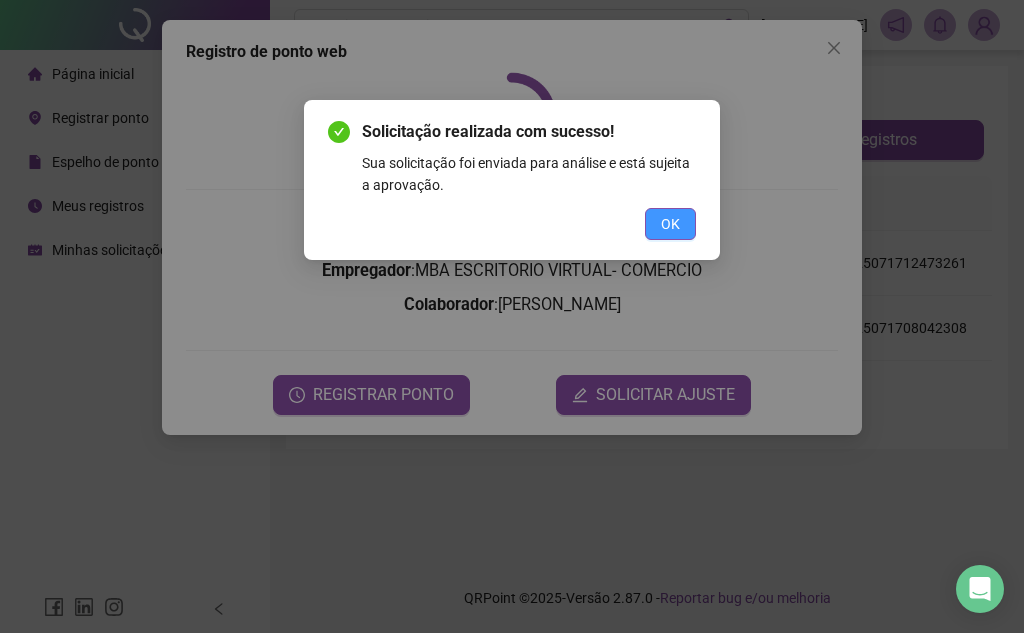 click on "OK" at bounding box center [670, 224] 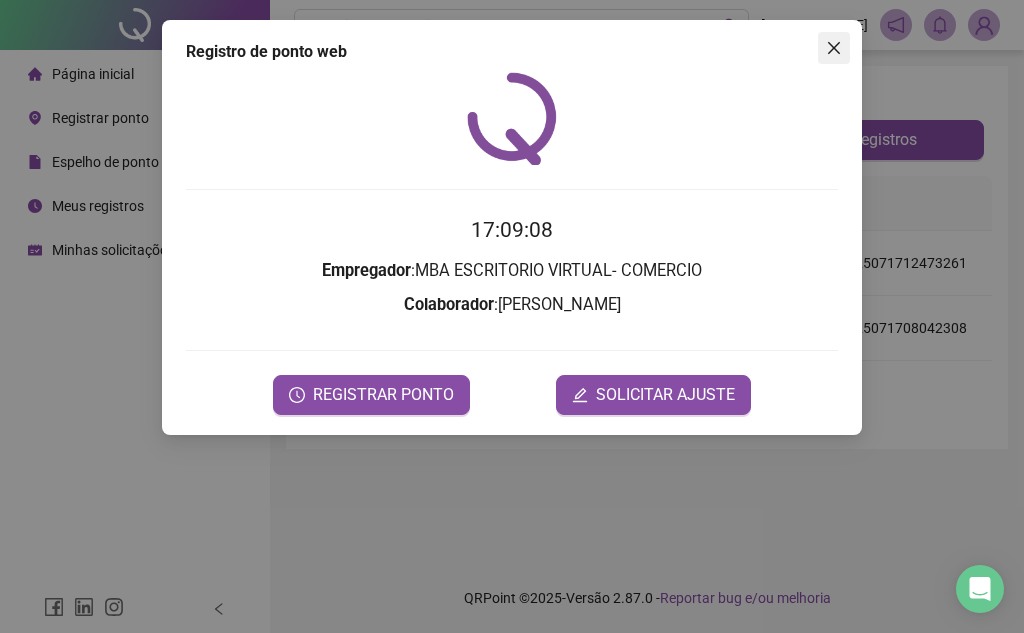 click at bounding box center [834, 48] 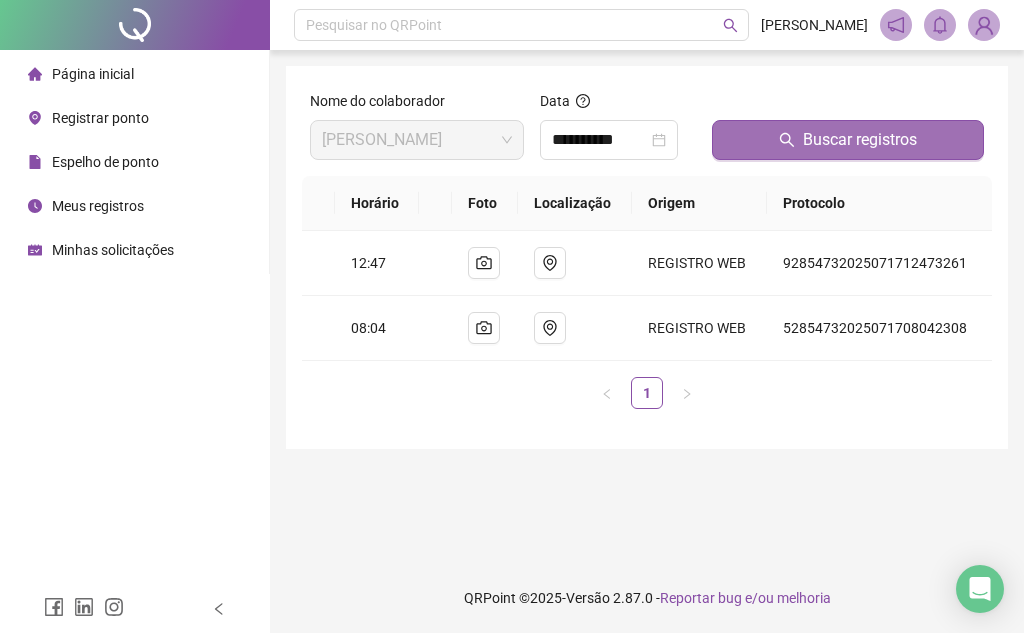 click on "Buscar registros" at bounding box center (860, 140) 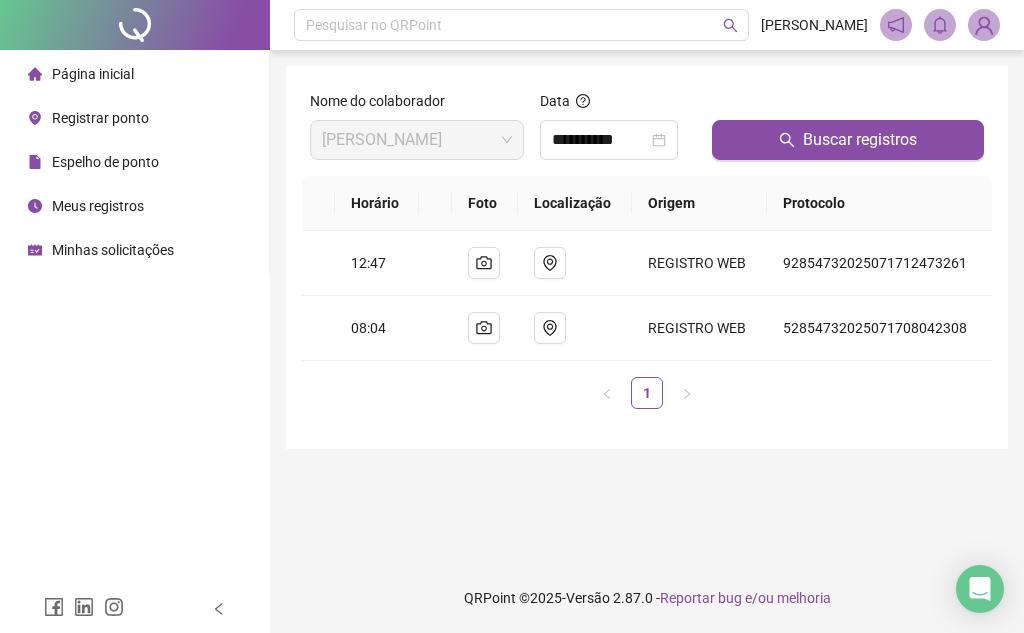 click on "Meus registros" at bounding box center (98, 206) 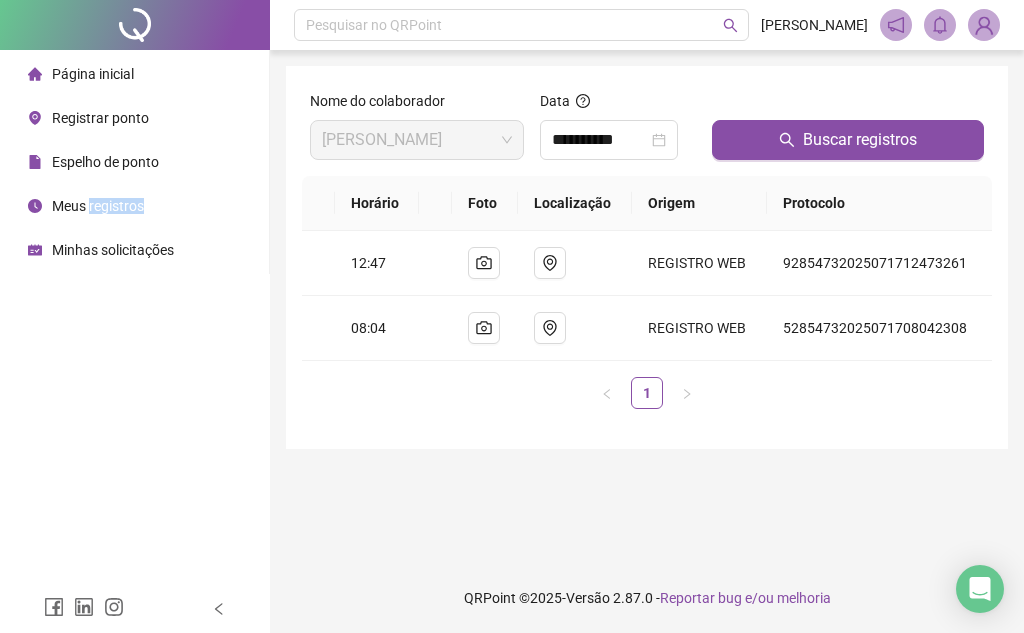 click on "Meus registros" at bounding box center [98, 206] 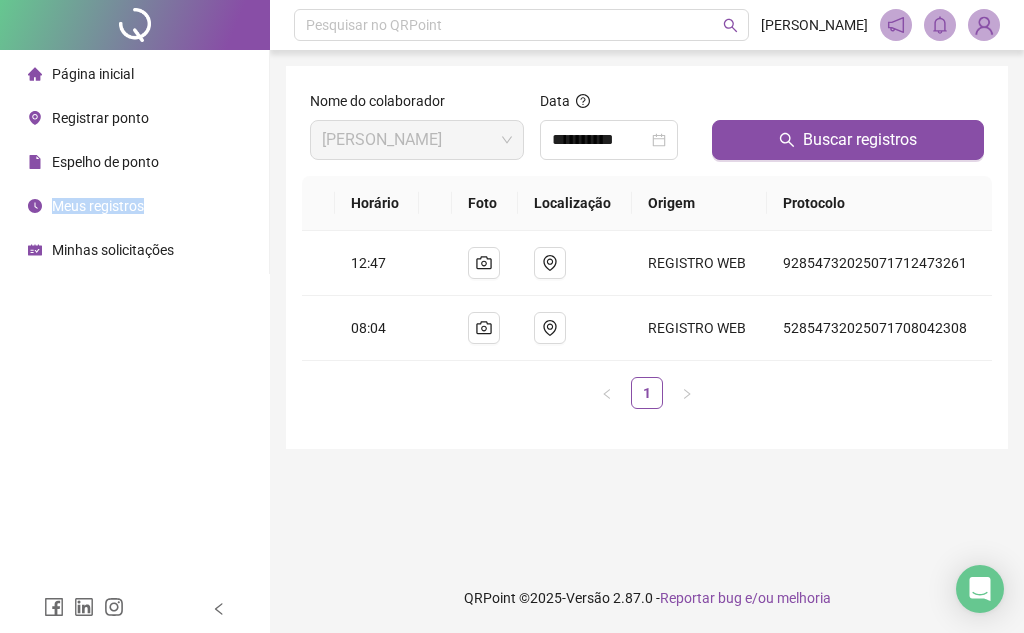 click on "Meus registros" at bounding box center [98, 206] 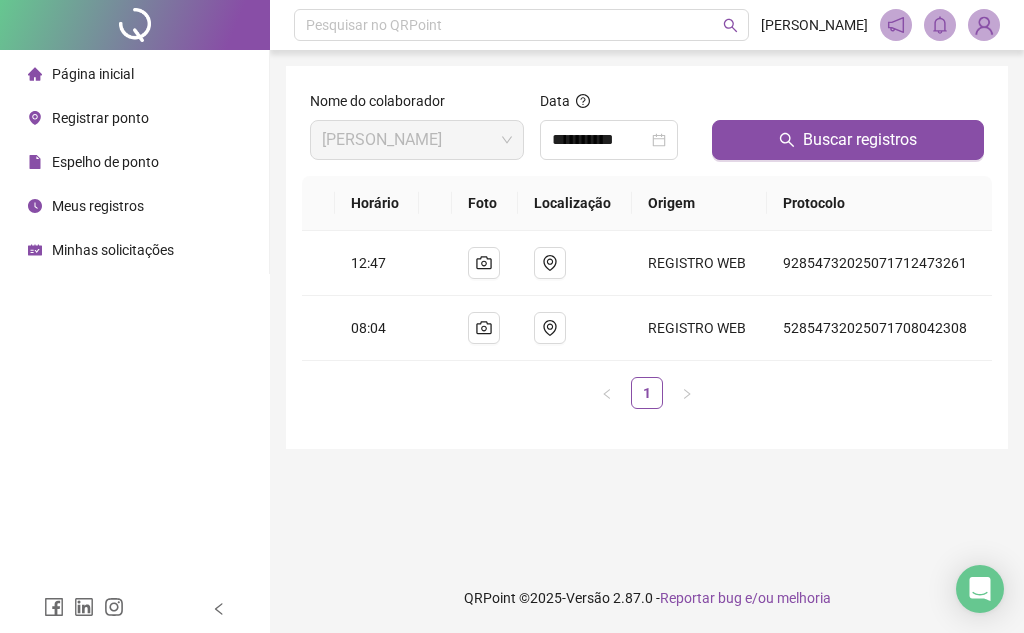 click on "Meus registros" at bounding box center (86, 206) 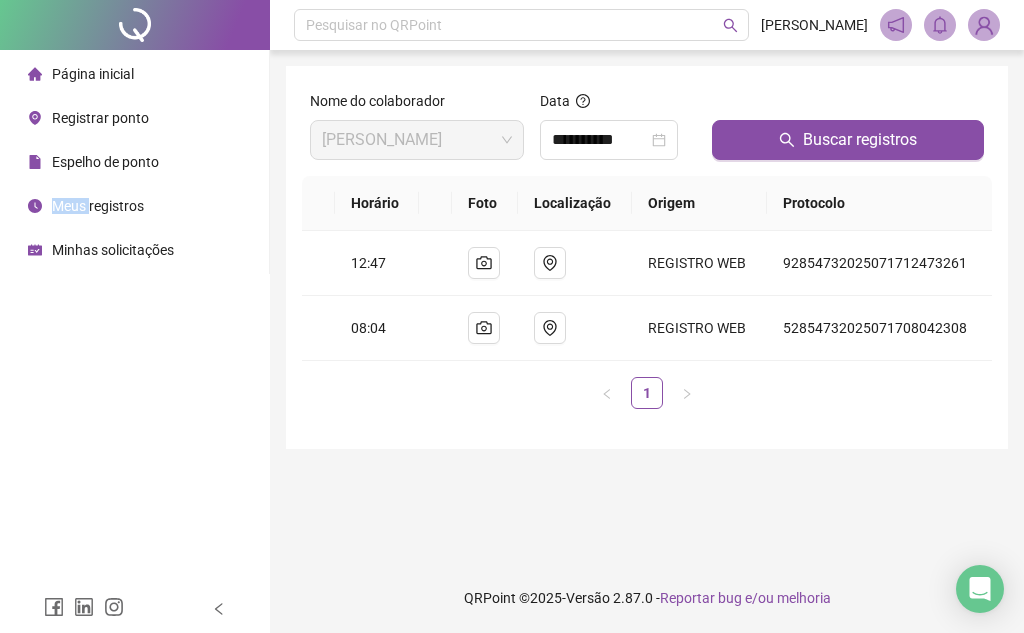 click on "Meus registros" at bounding box center [86, 206] 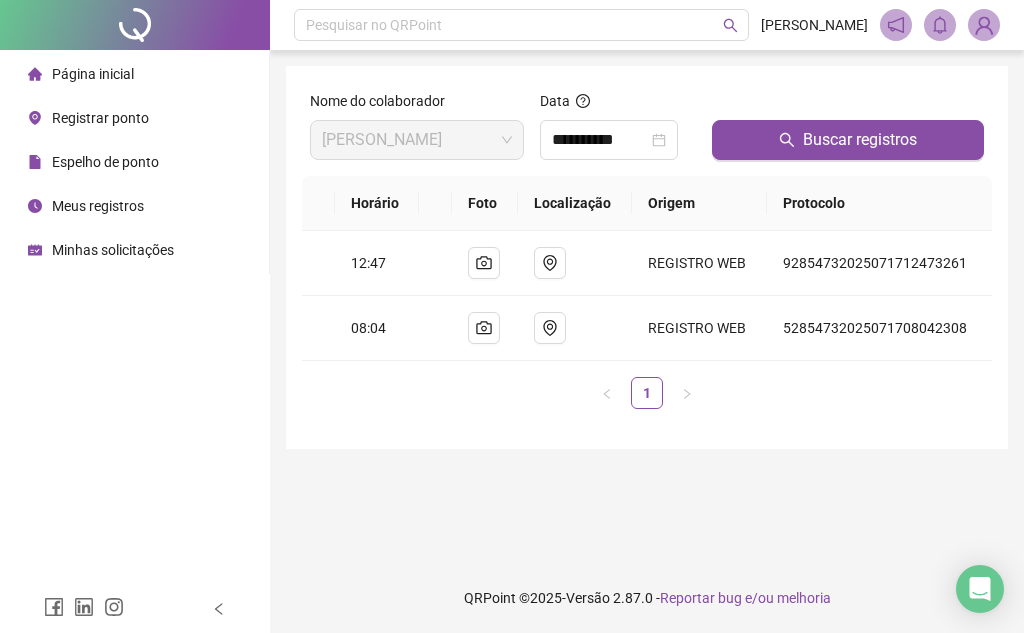 click on "Espelho de ponto" at bounding box center (105, 162) 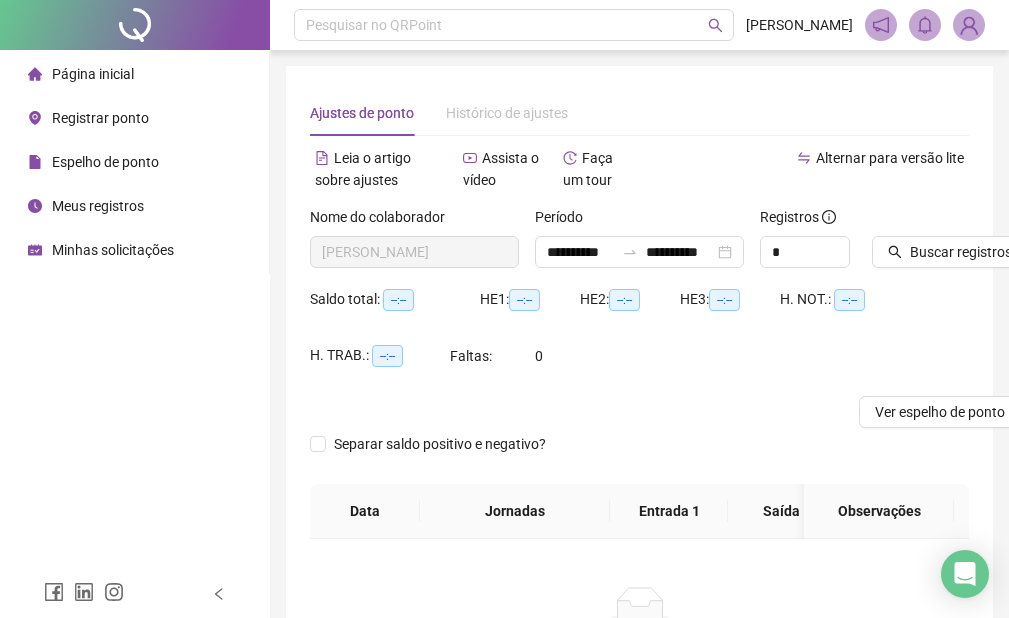 type on "**********" 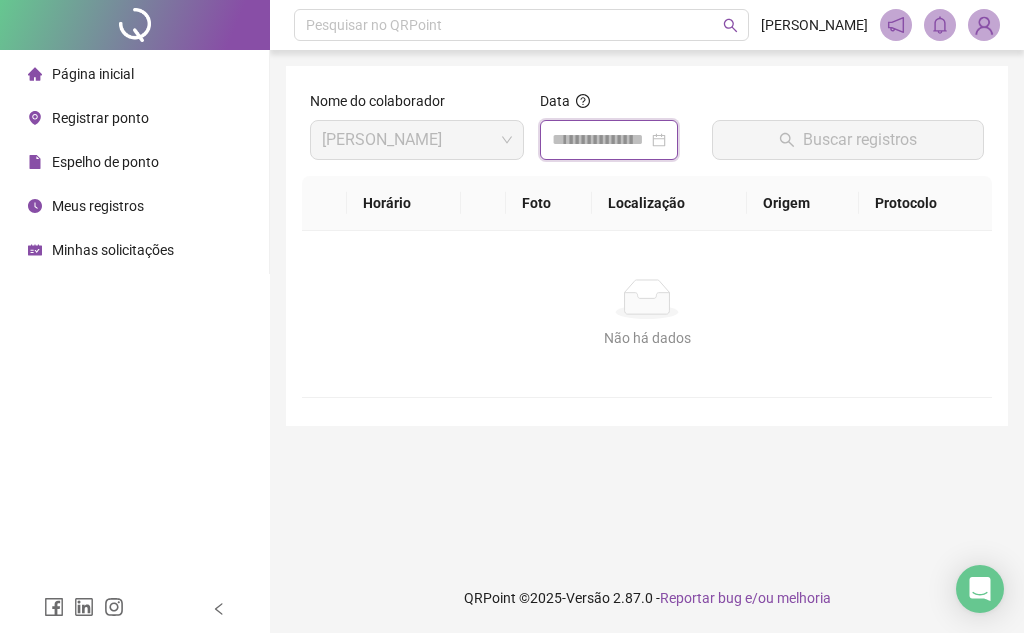 click at bounding box center (600, 140) 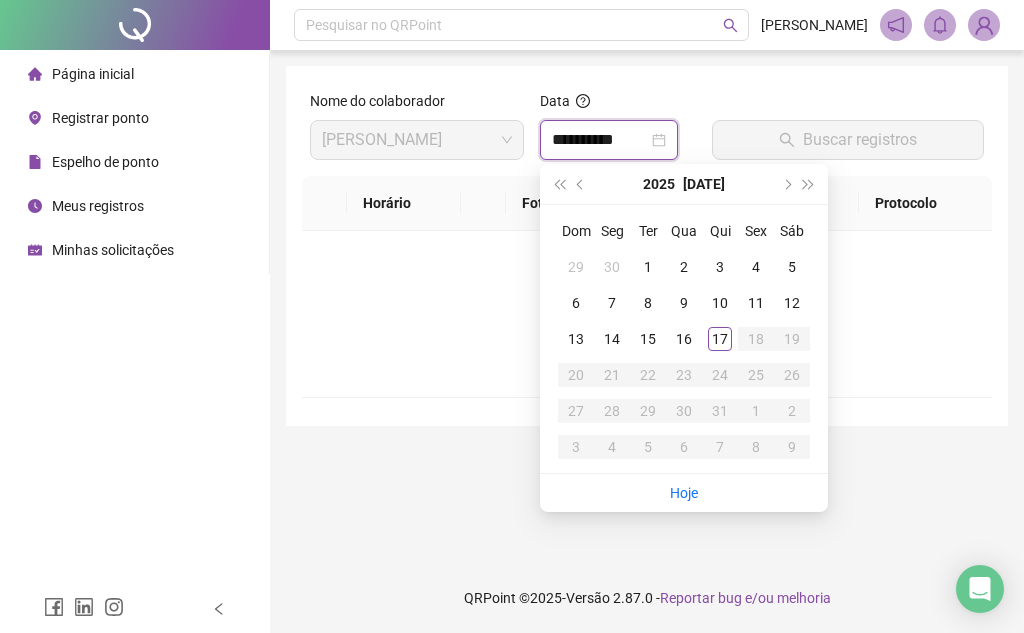 type on "**********" 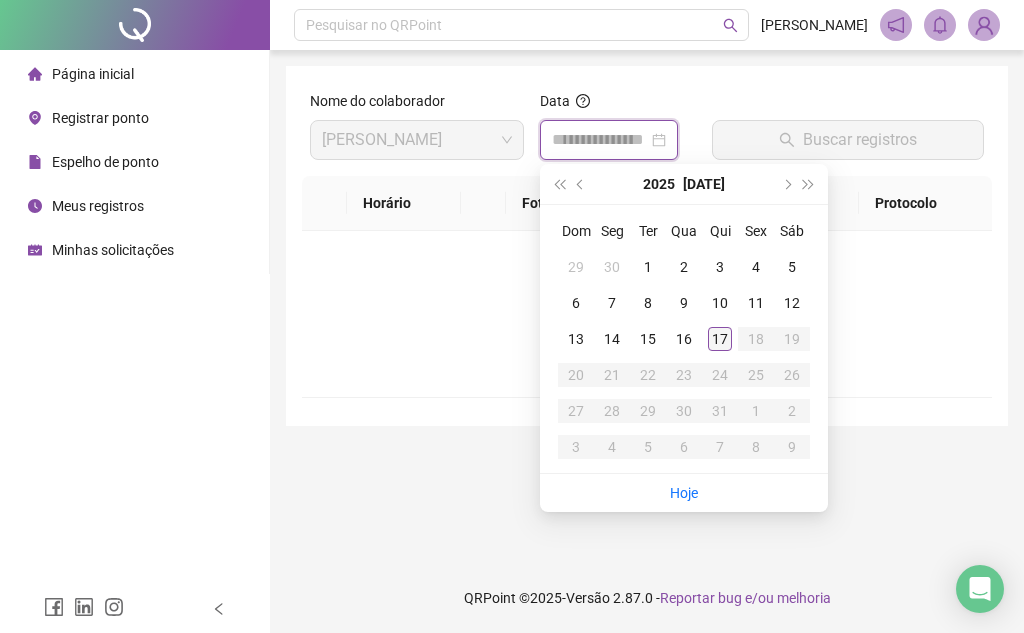 type on "**********" 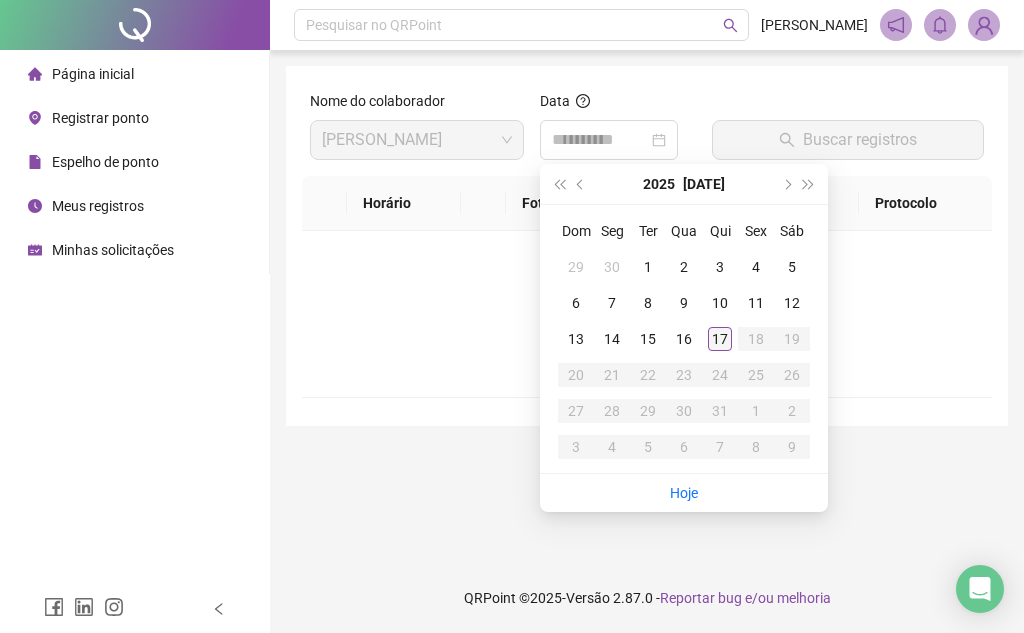 click on "17" at bounding box center [720, 339] 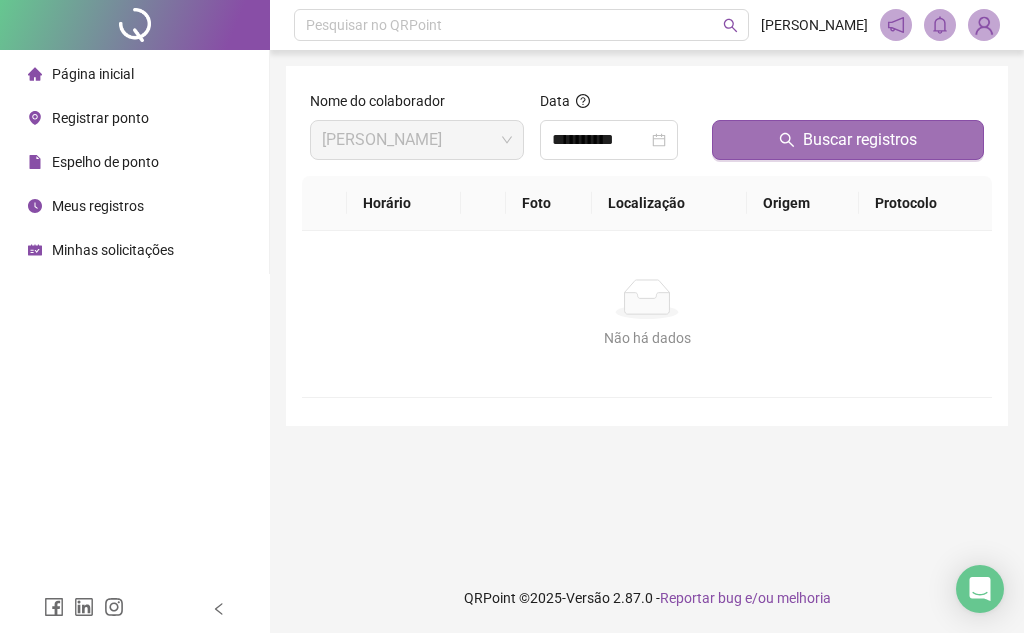 click on "Buscar registros" at bounding box center [860, 140] 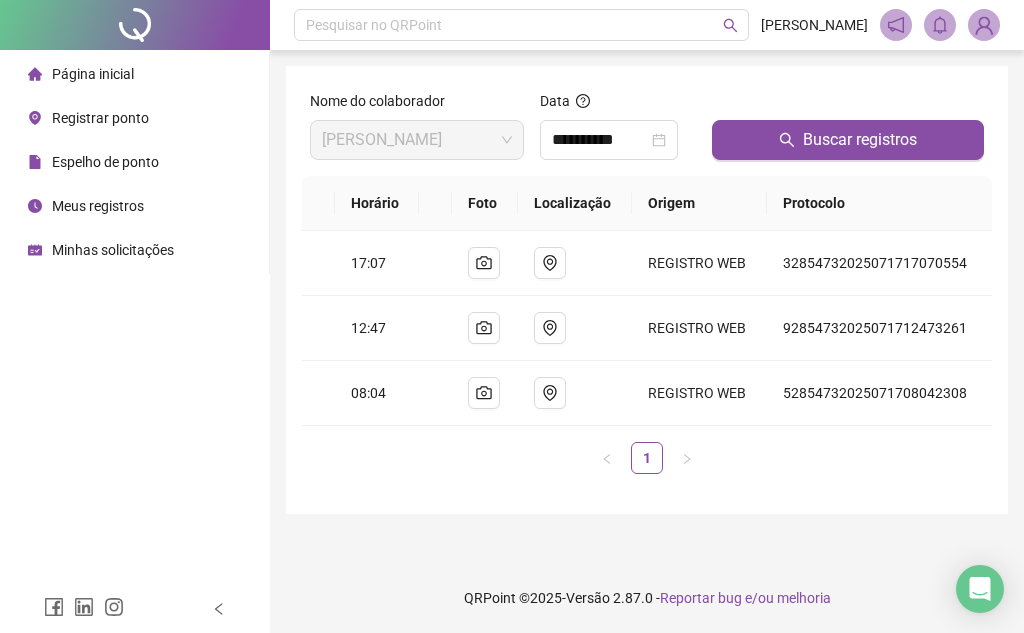 click on "Registrar ponto" at bounding box center (100, 118) 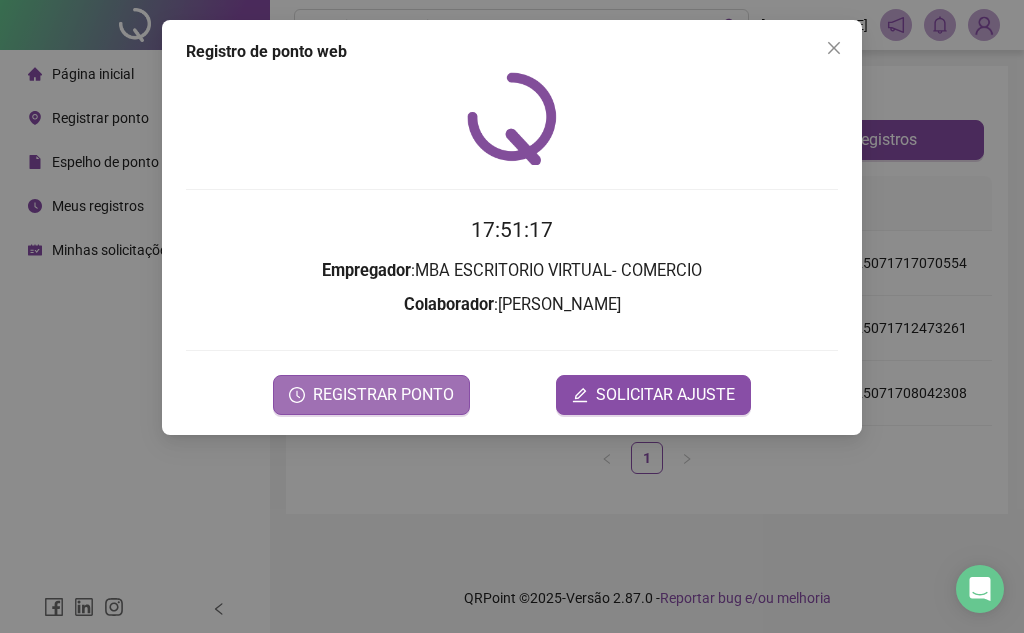 click on "REGISTRAR PONTO" at bounding box center (383, 395) 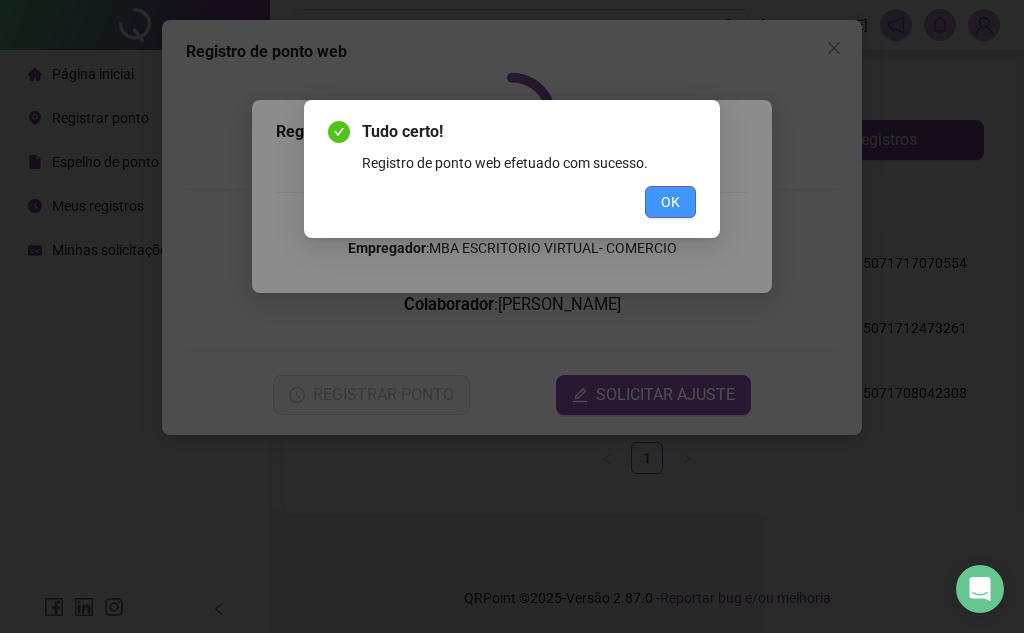 click on "OK" at bounding box center [670, 202] 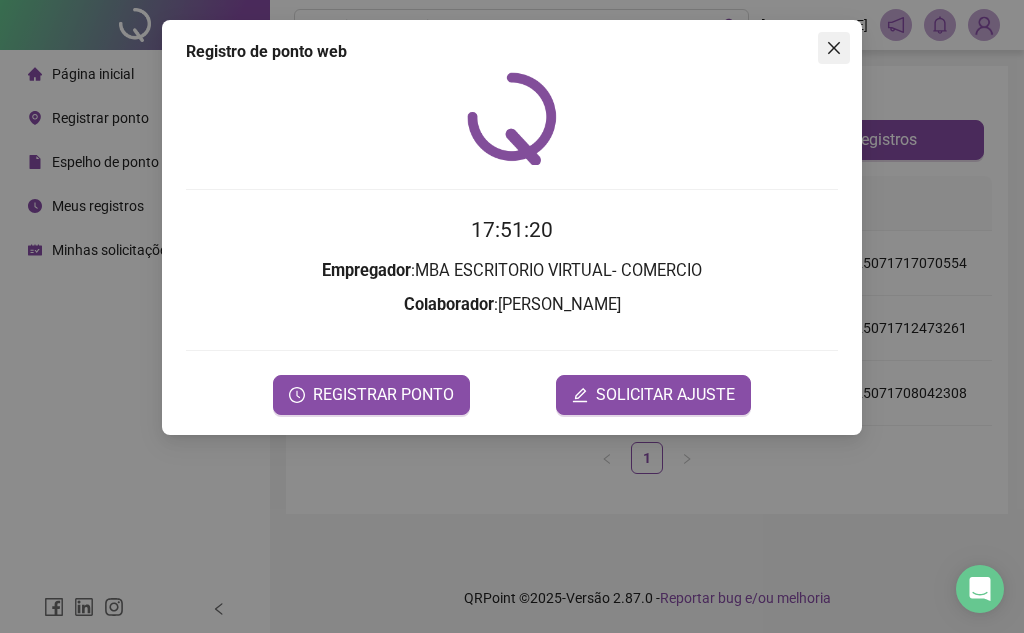 click 